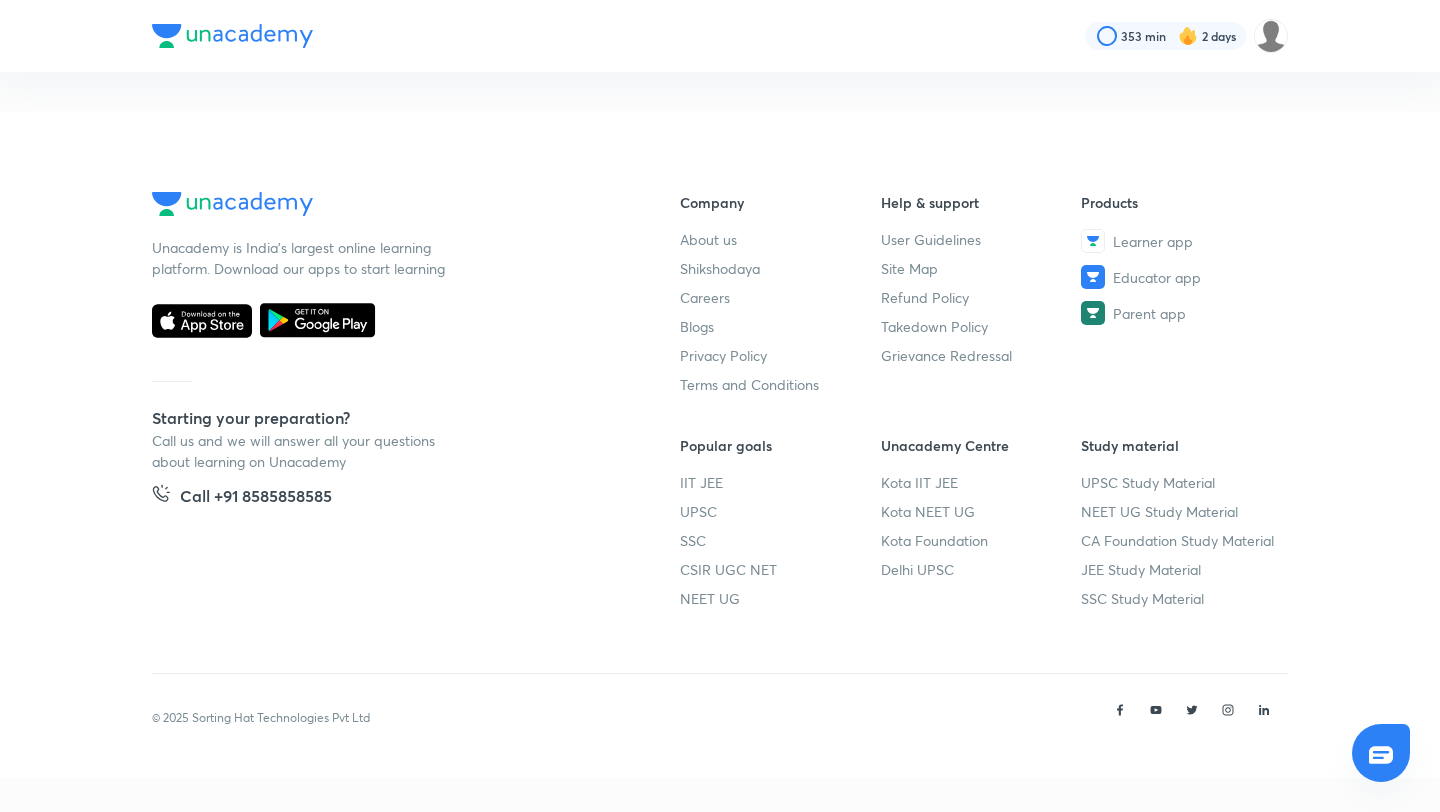 scroll, scrollTop: 0, scrollLeft: 0, axis: both 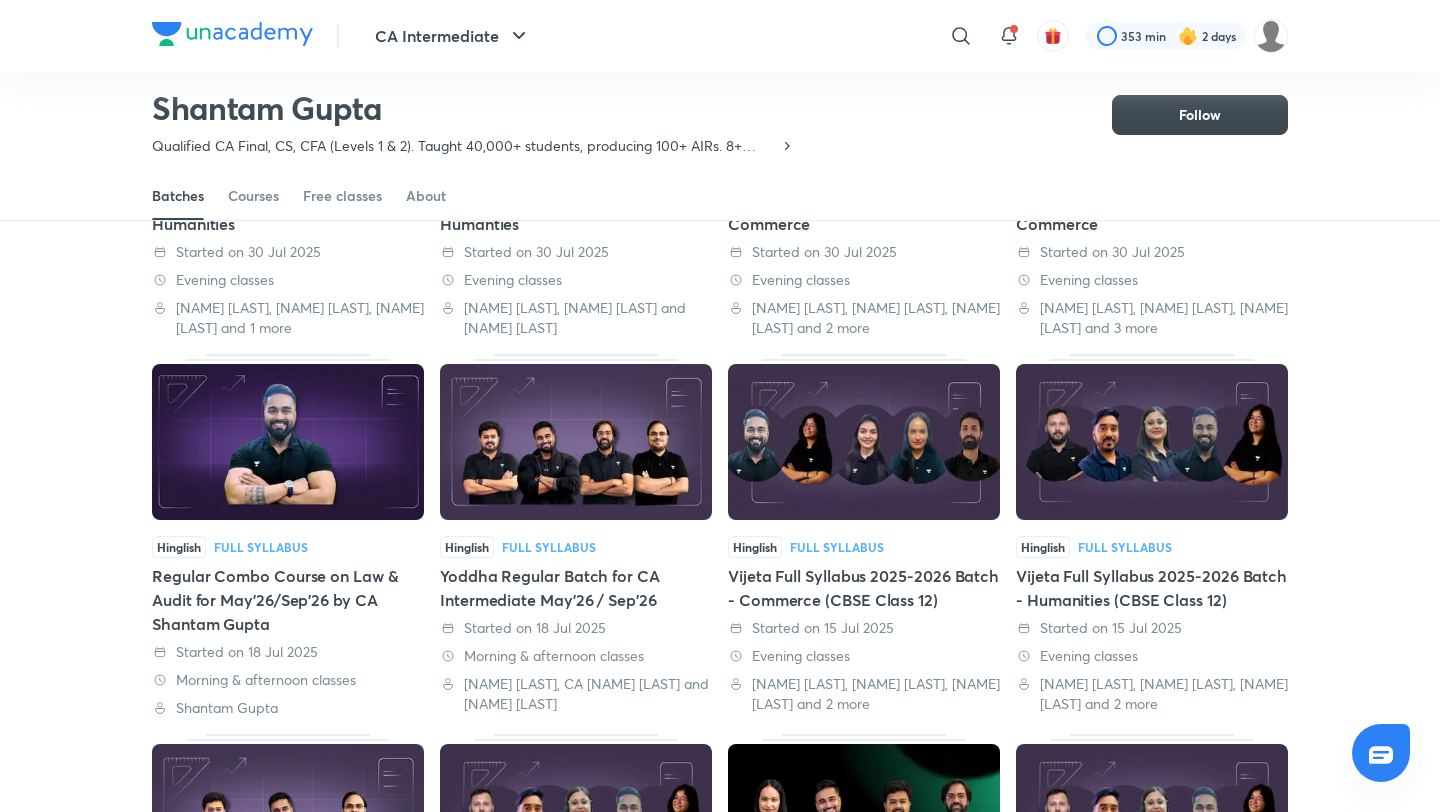 click at bounding box center [288, 442] 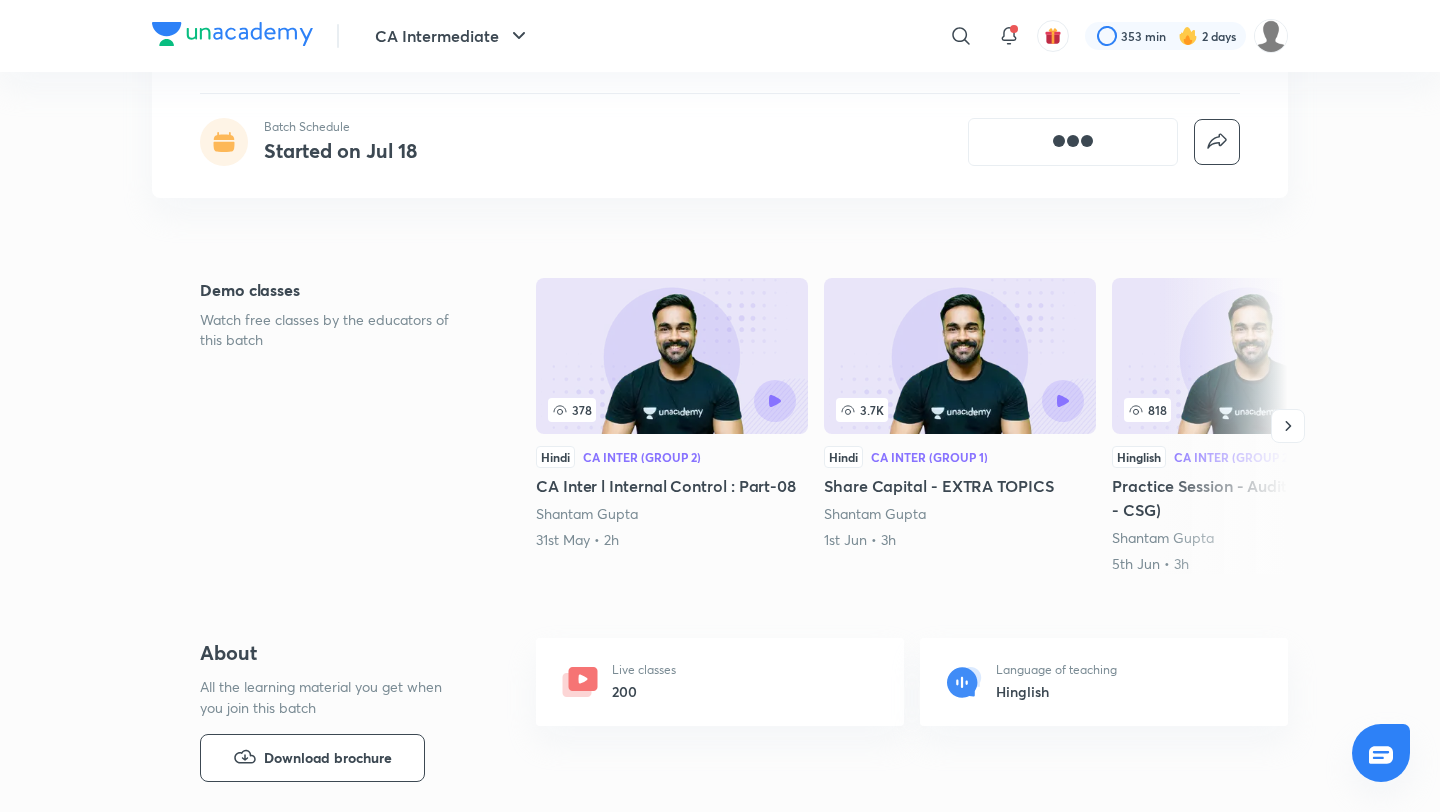 scroll, scrollTop: 0, scrollLeft: 0, axis: both 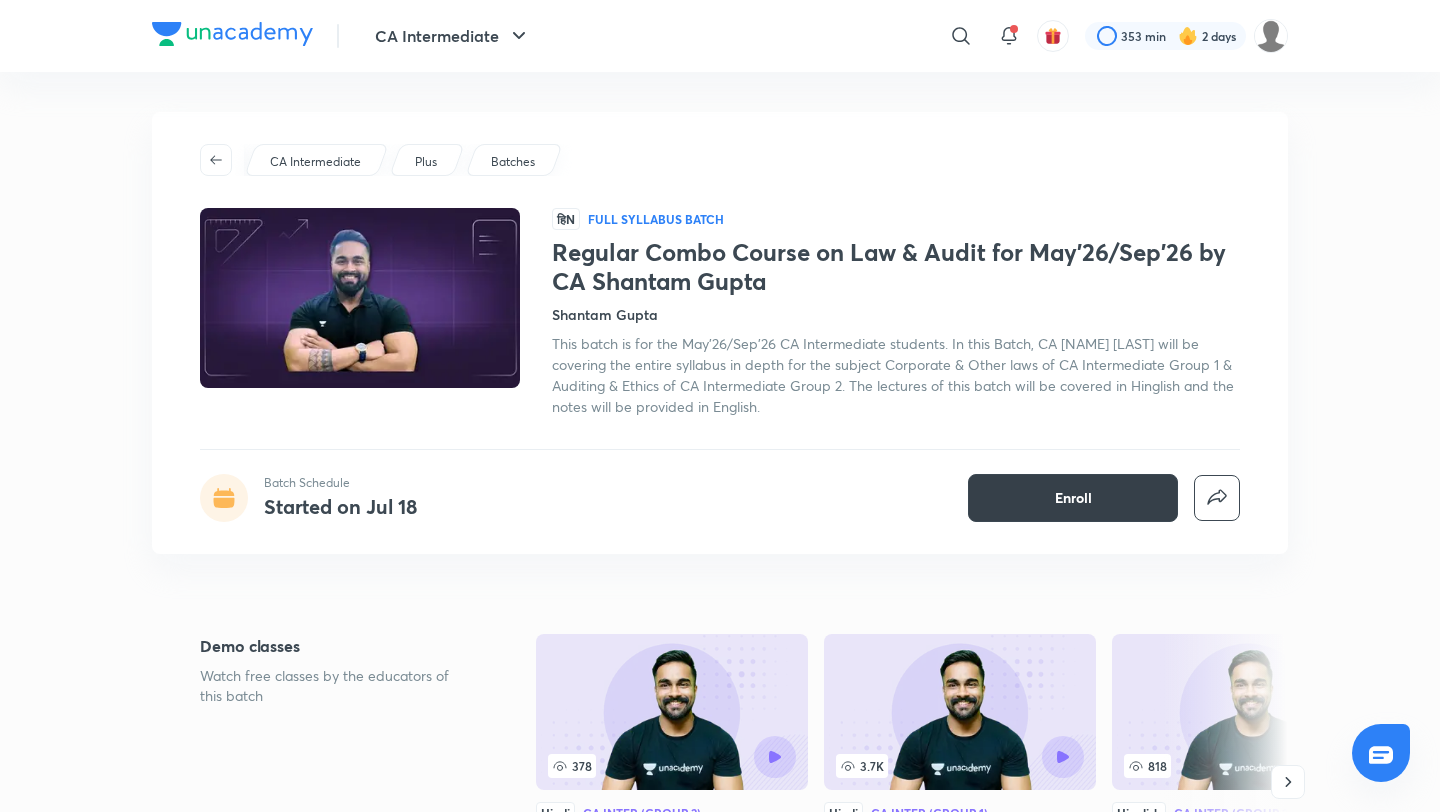 click on "Enroll" at bounding box center (1073, 498) 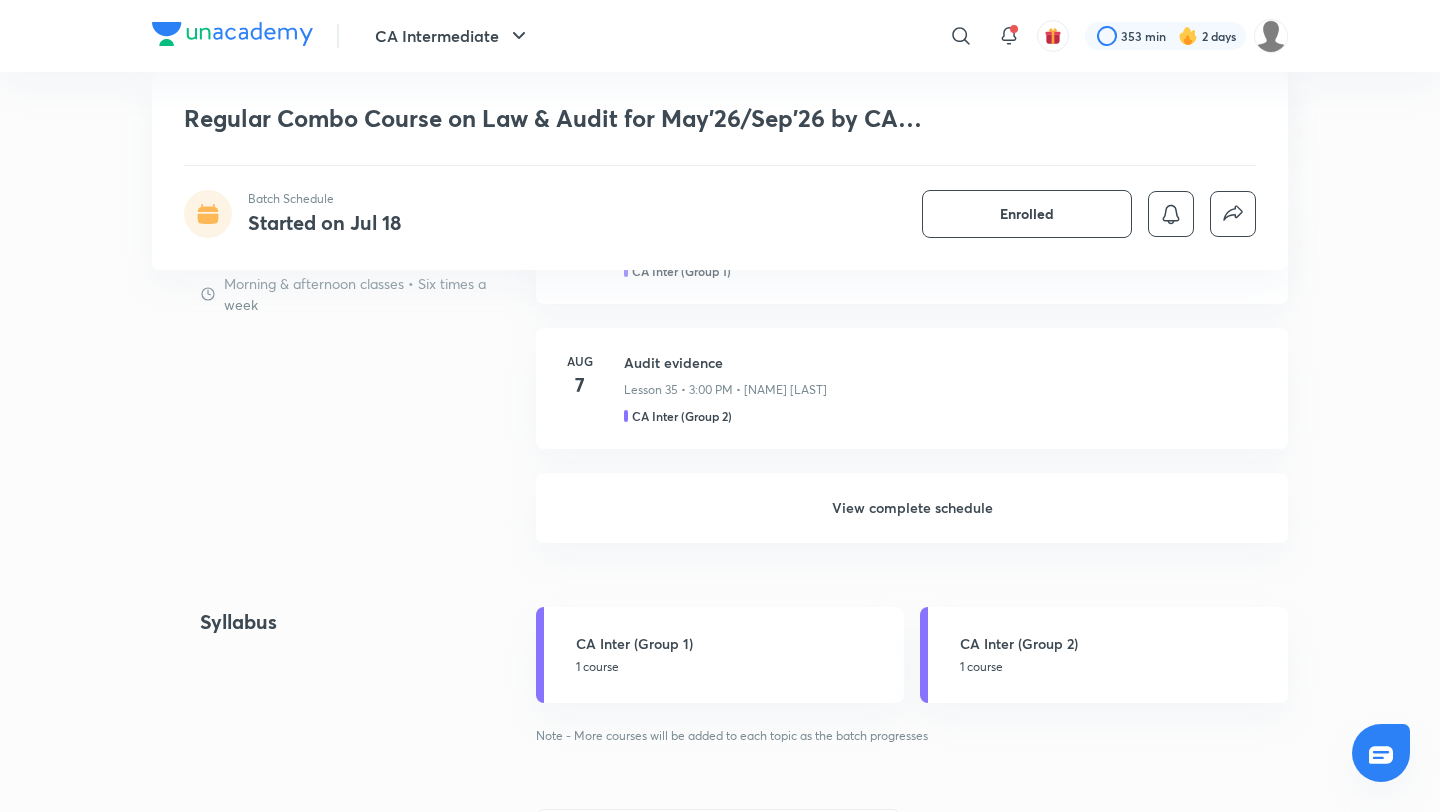 scroll, scrollTop: 1602, scrollLeft: 0, axis: vertical 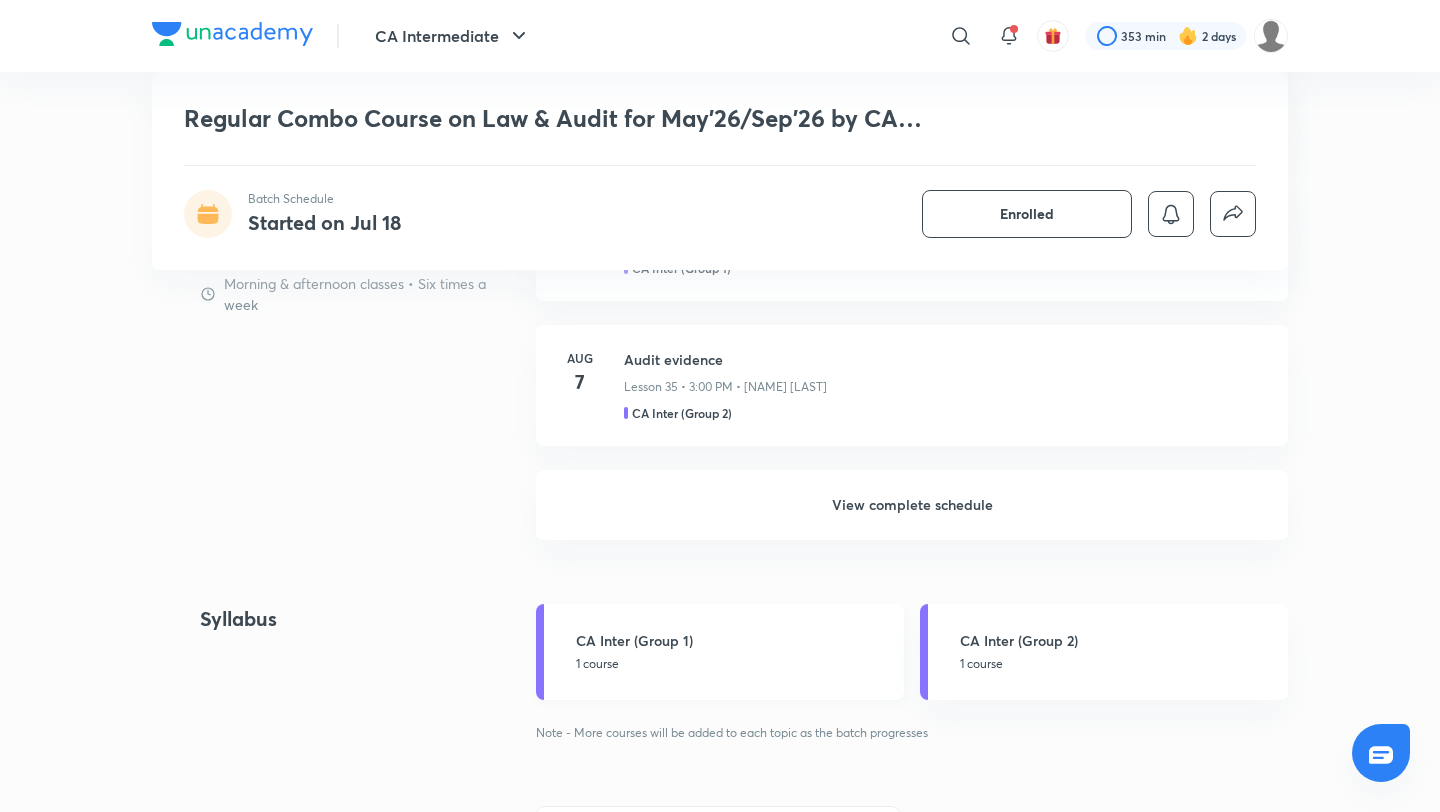 click on "CA Inter (Group 1) 1 course" at bounding box center [720, 652] 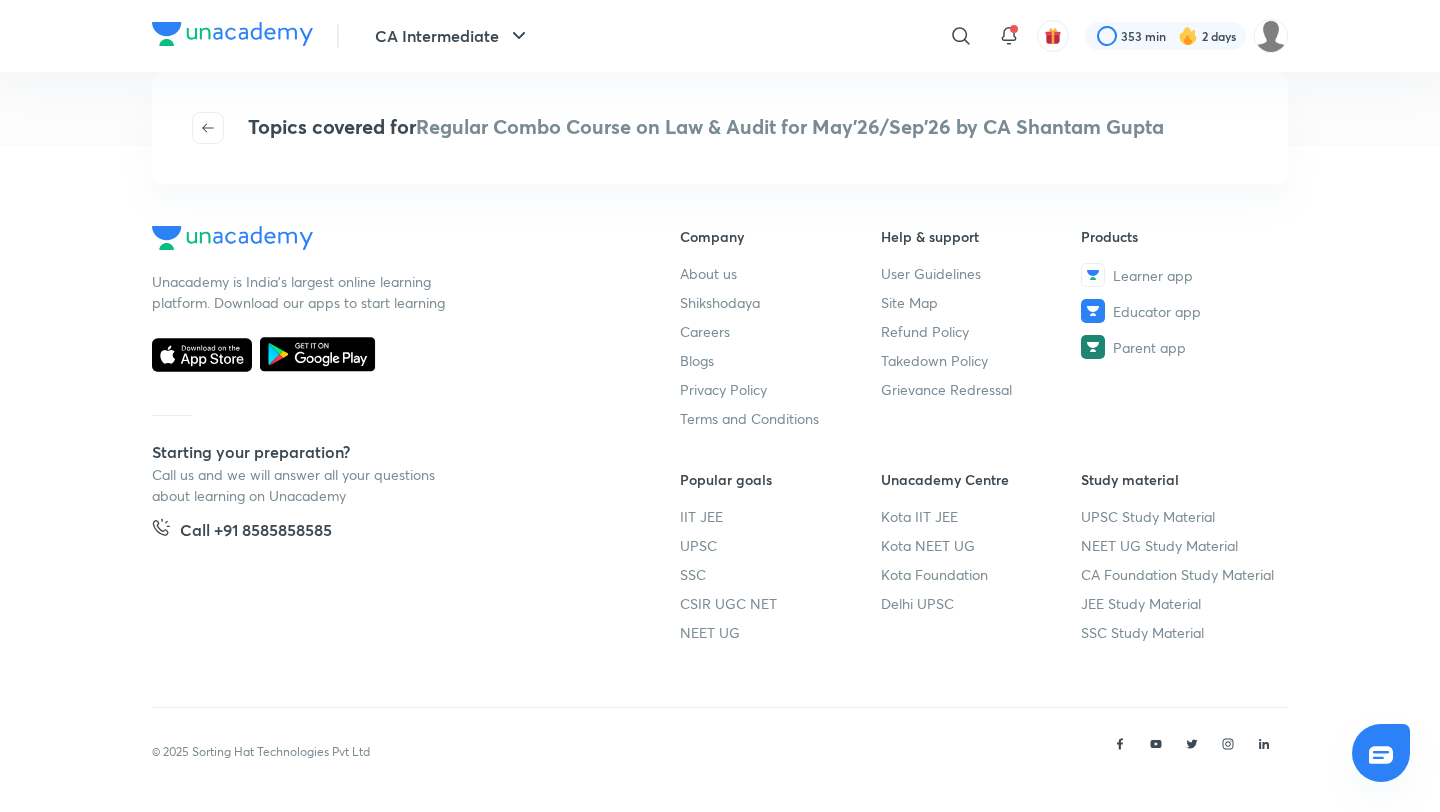 scroll, scrollTop: 0, scrollLeft: 0, axis: both 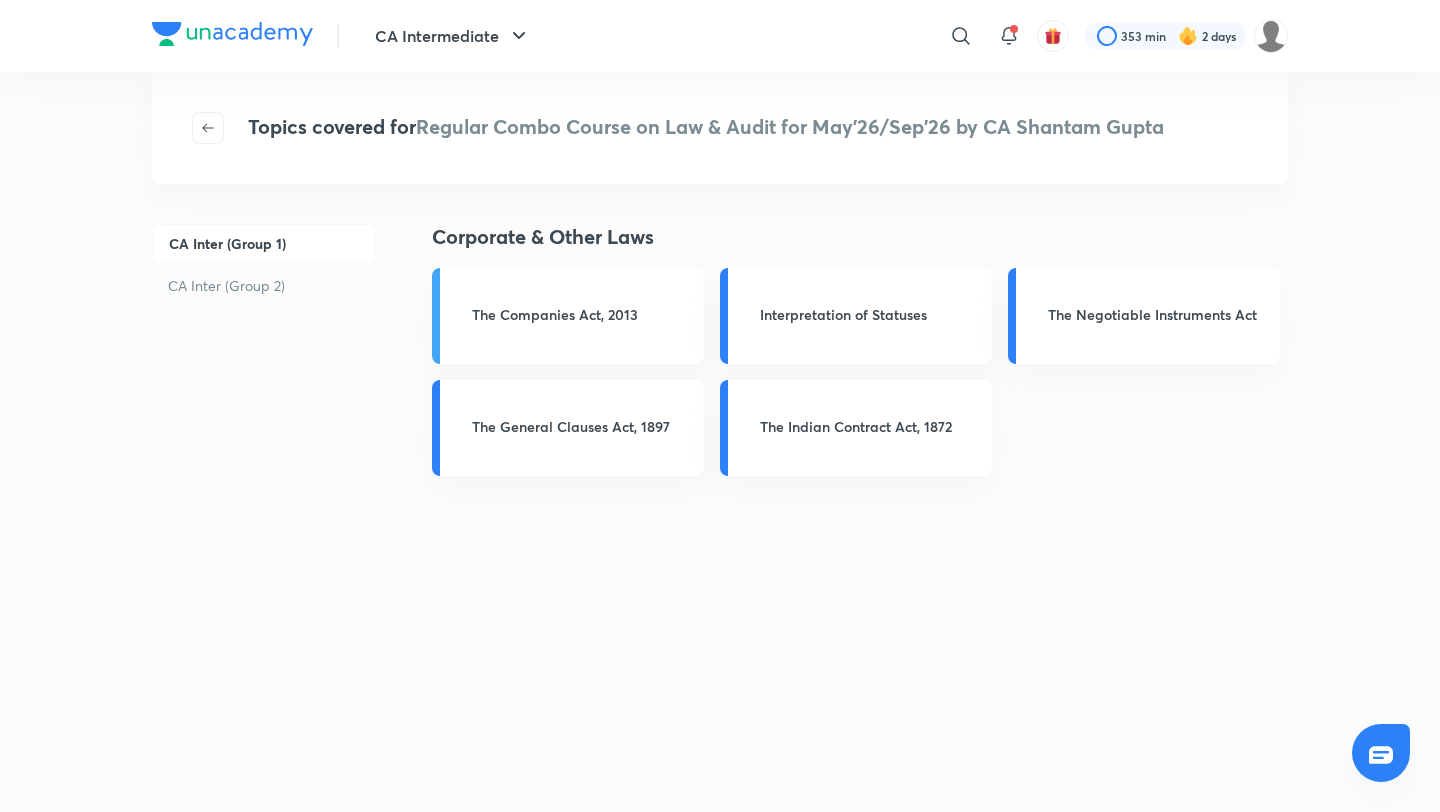click on "CA Inter (Group 1) CA Inter (Group 2)" at bounding box center (264, 567) 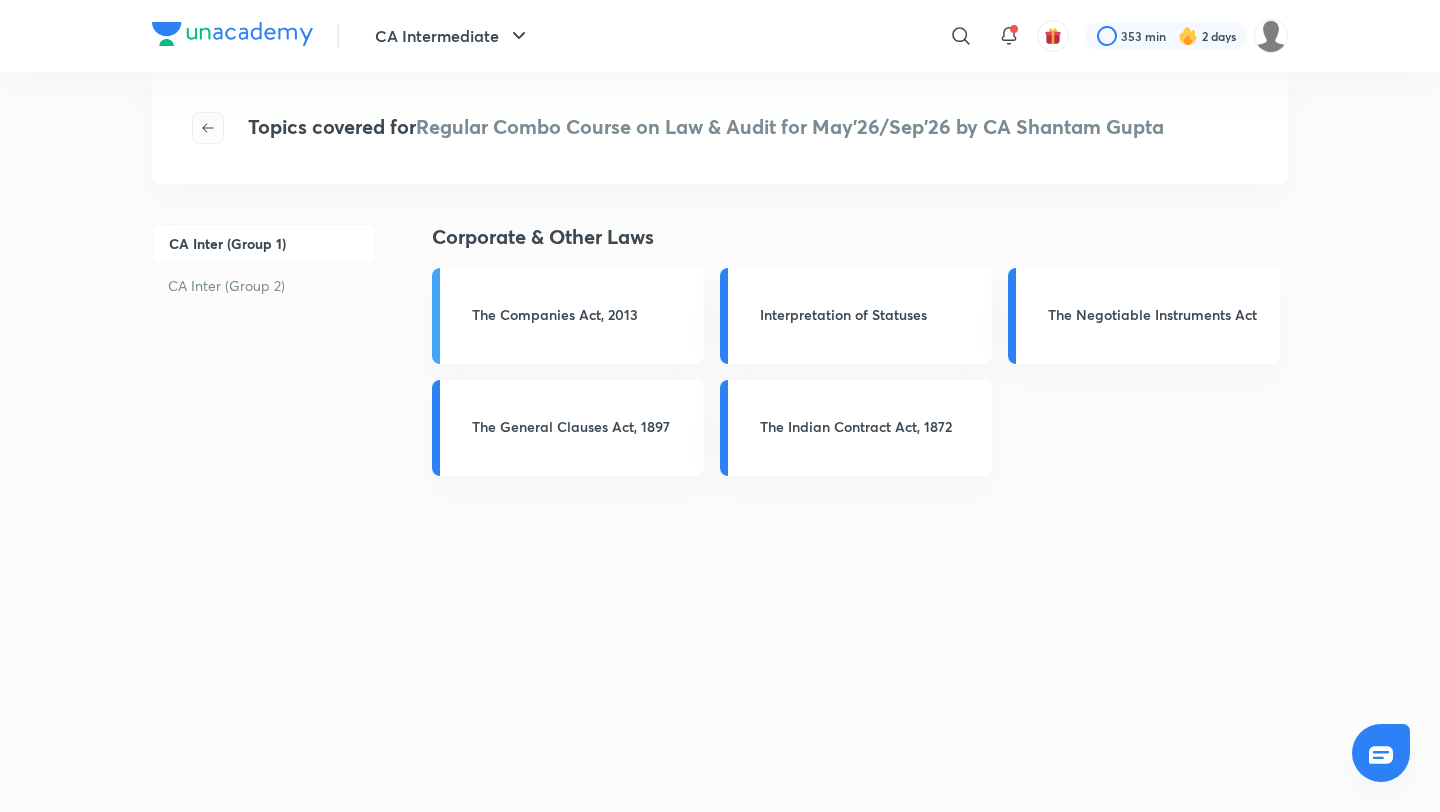 click at bounding box center (208, 128) 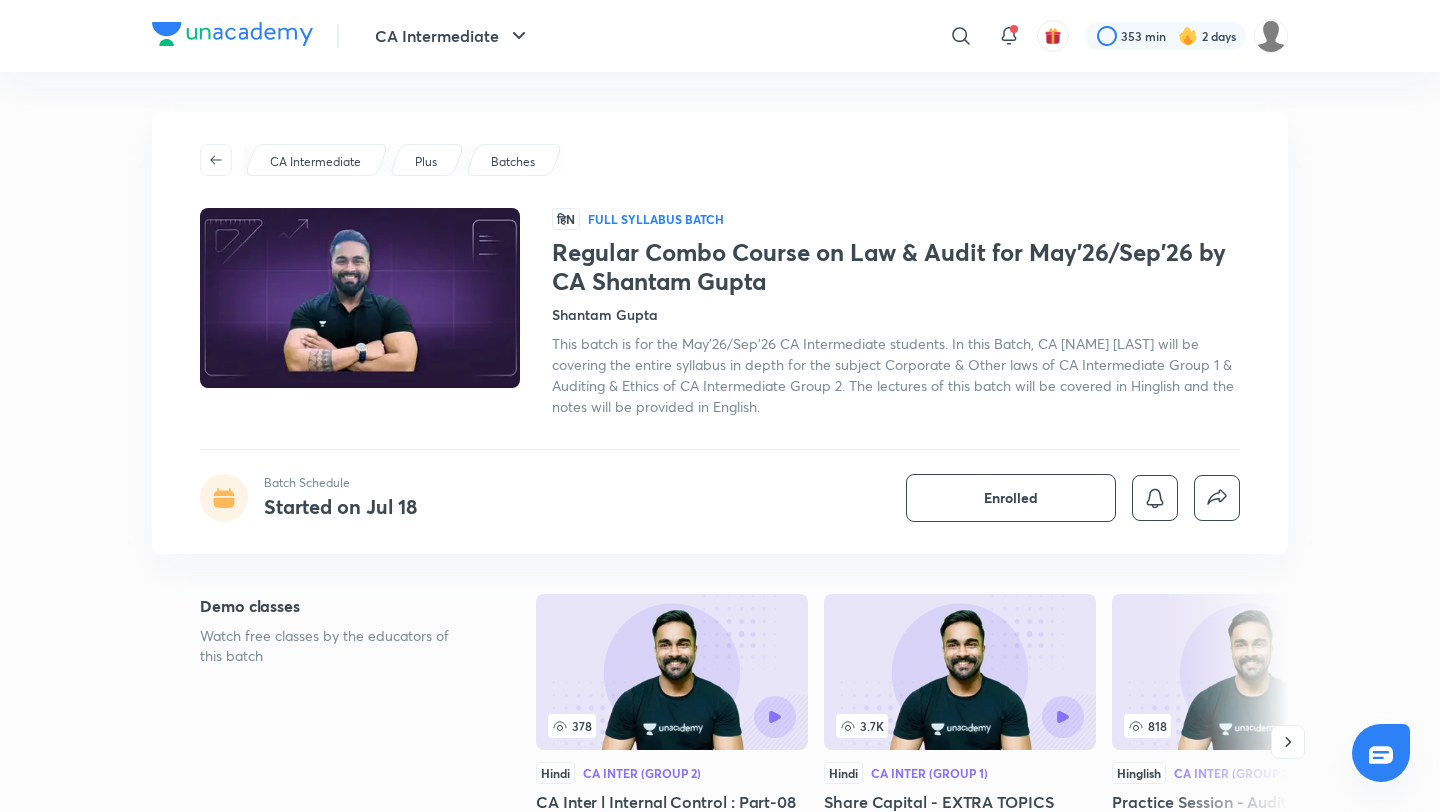 click at bounding box center (232, 34) 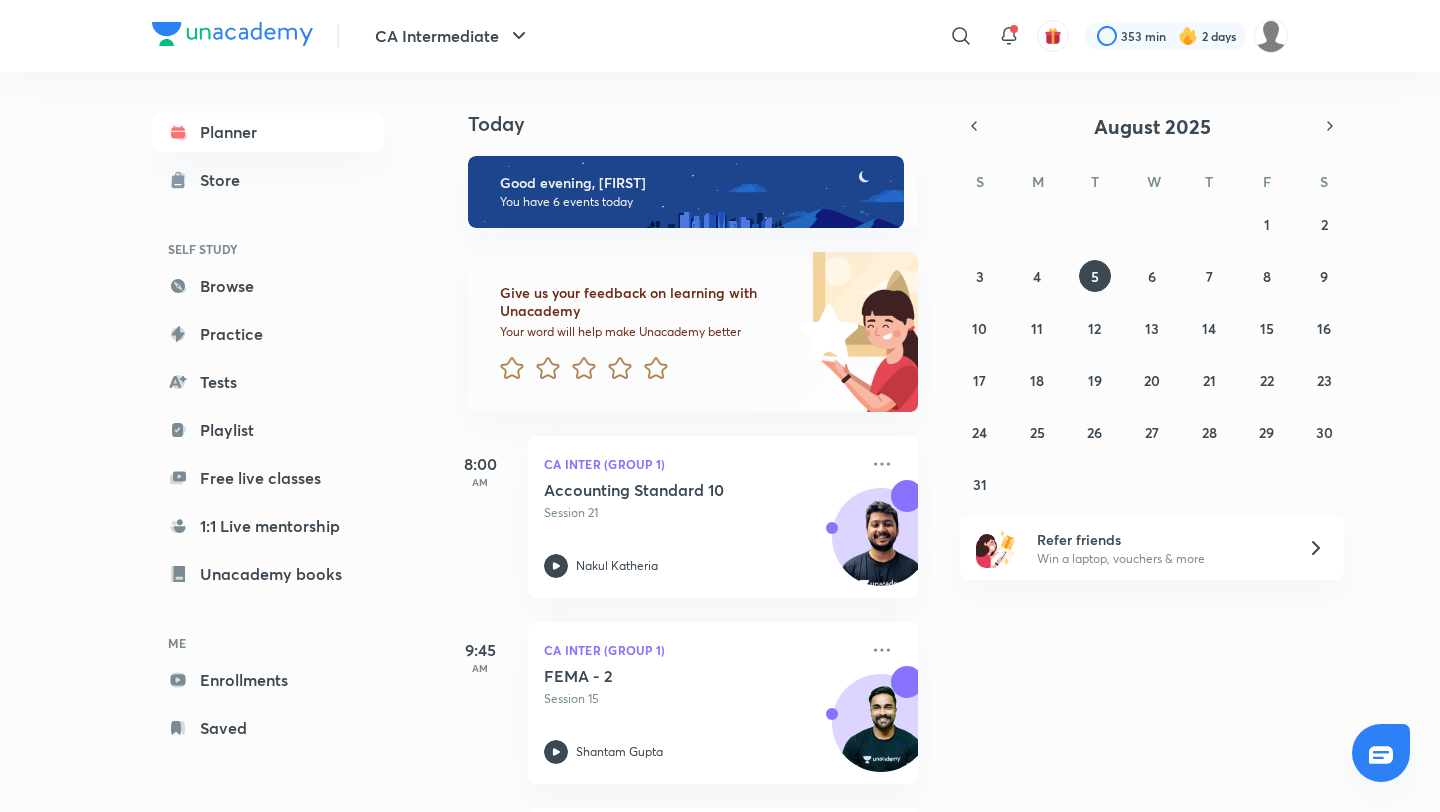 scroll, scrollTop: 0, scrollLeft: 0, axis: both 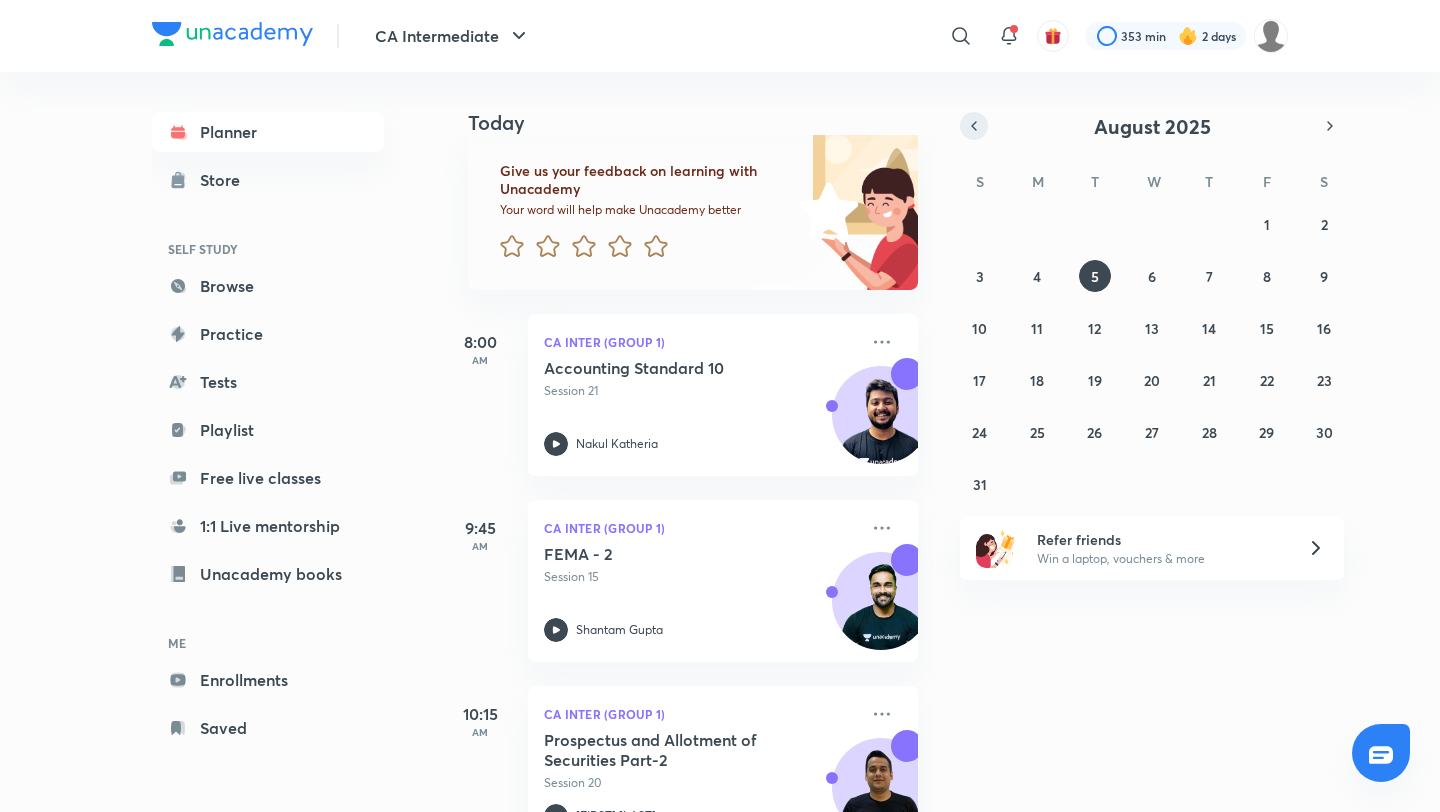 click 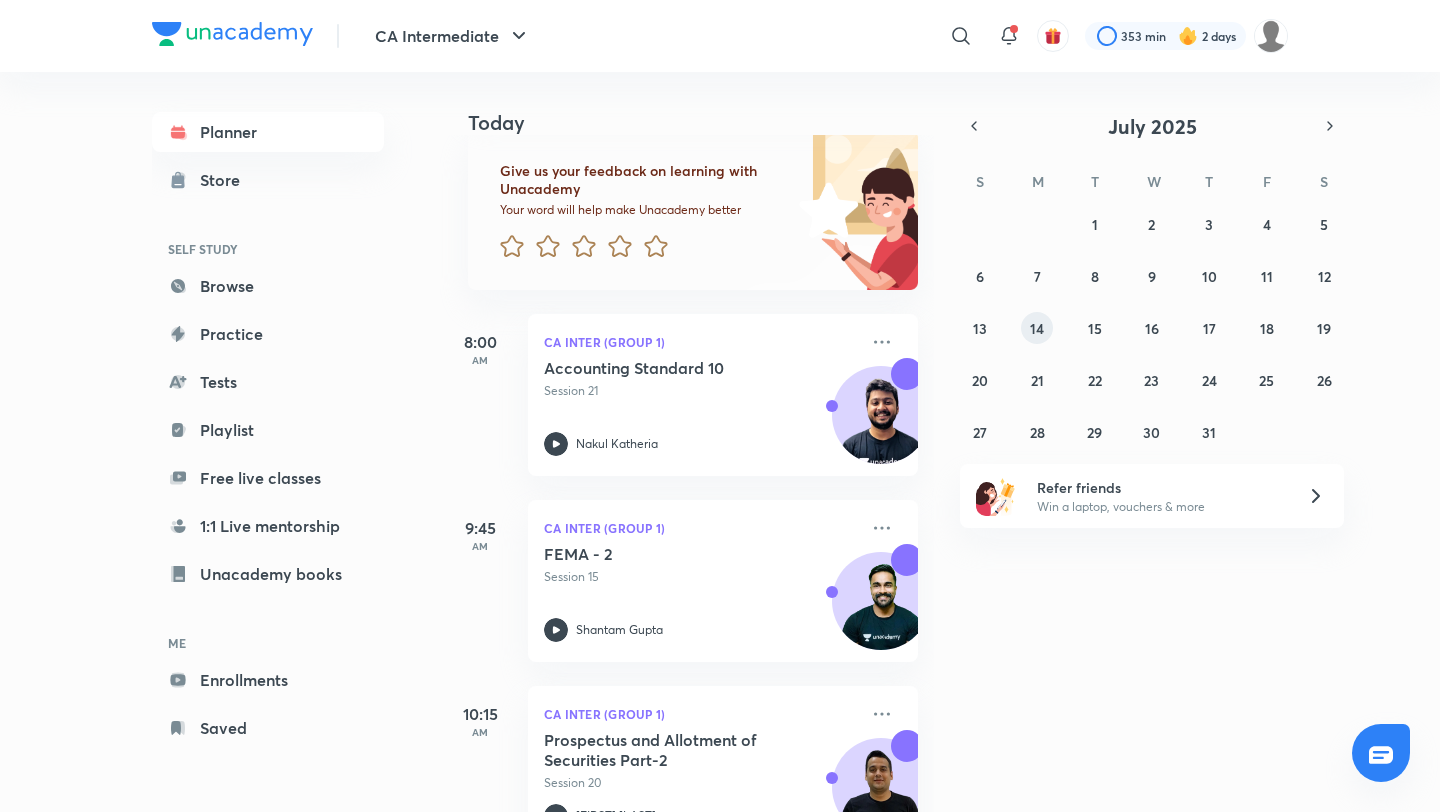 click on "14" at bounding box center (1037, 328) 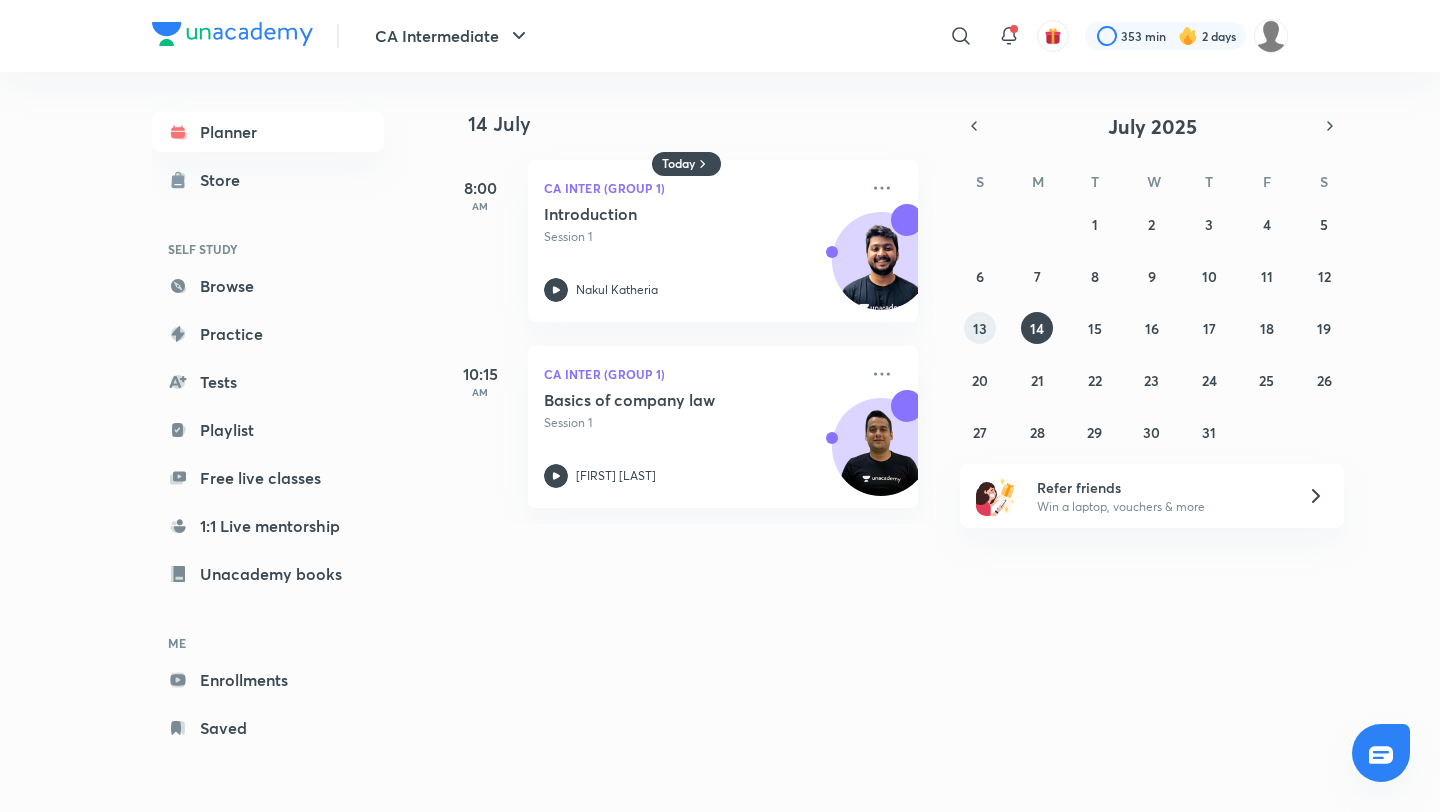 click on "13" at bounding box center (980, 328) 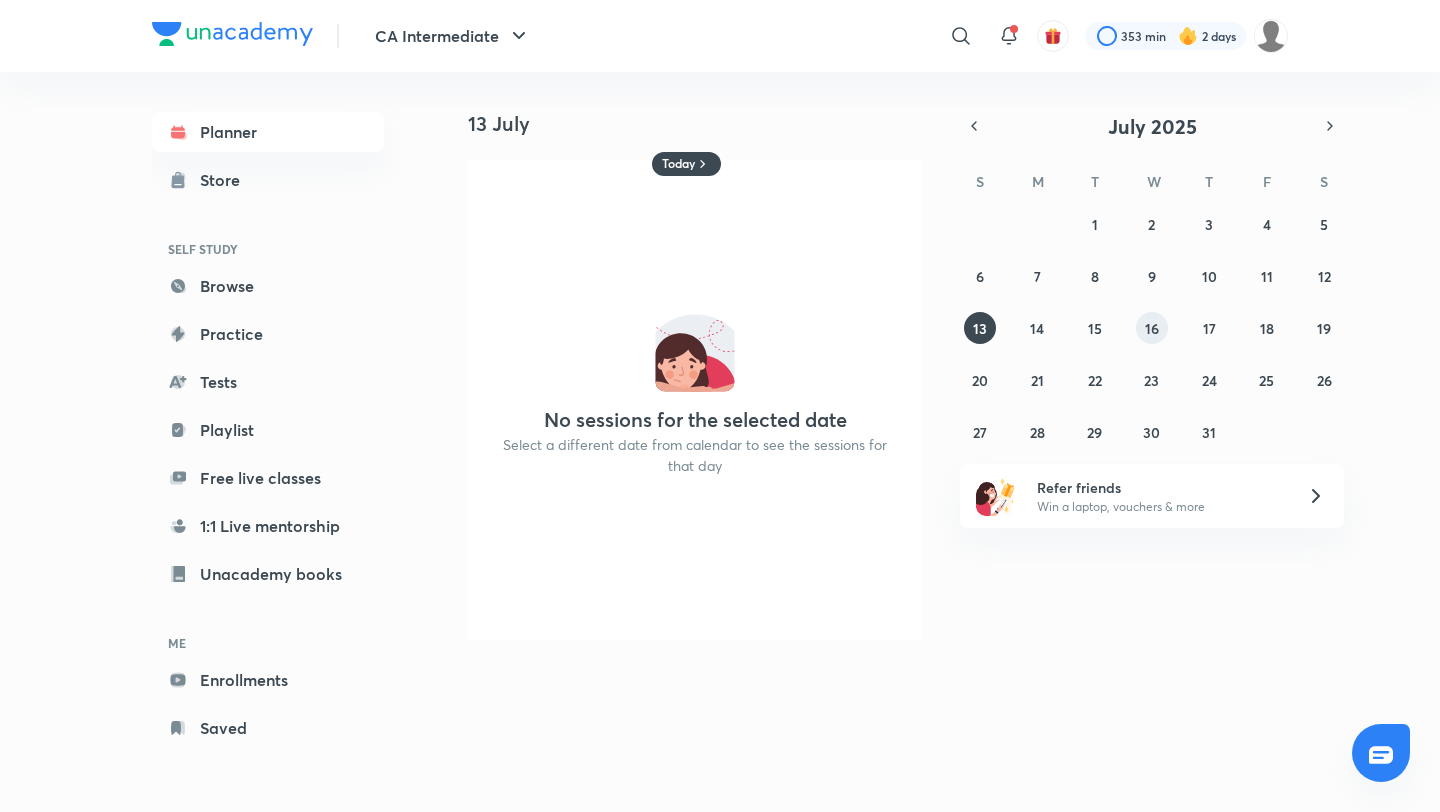 click on "16" at bounding box center (1152, 328) 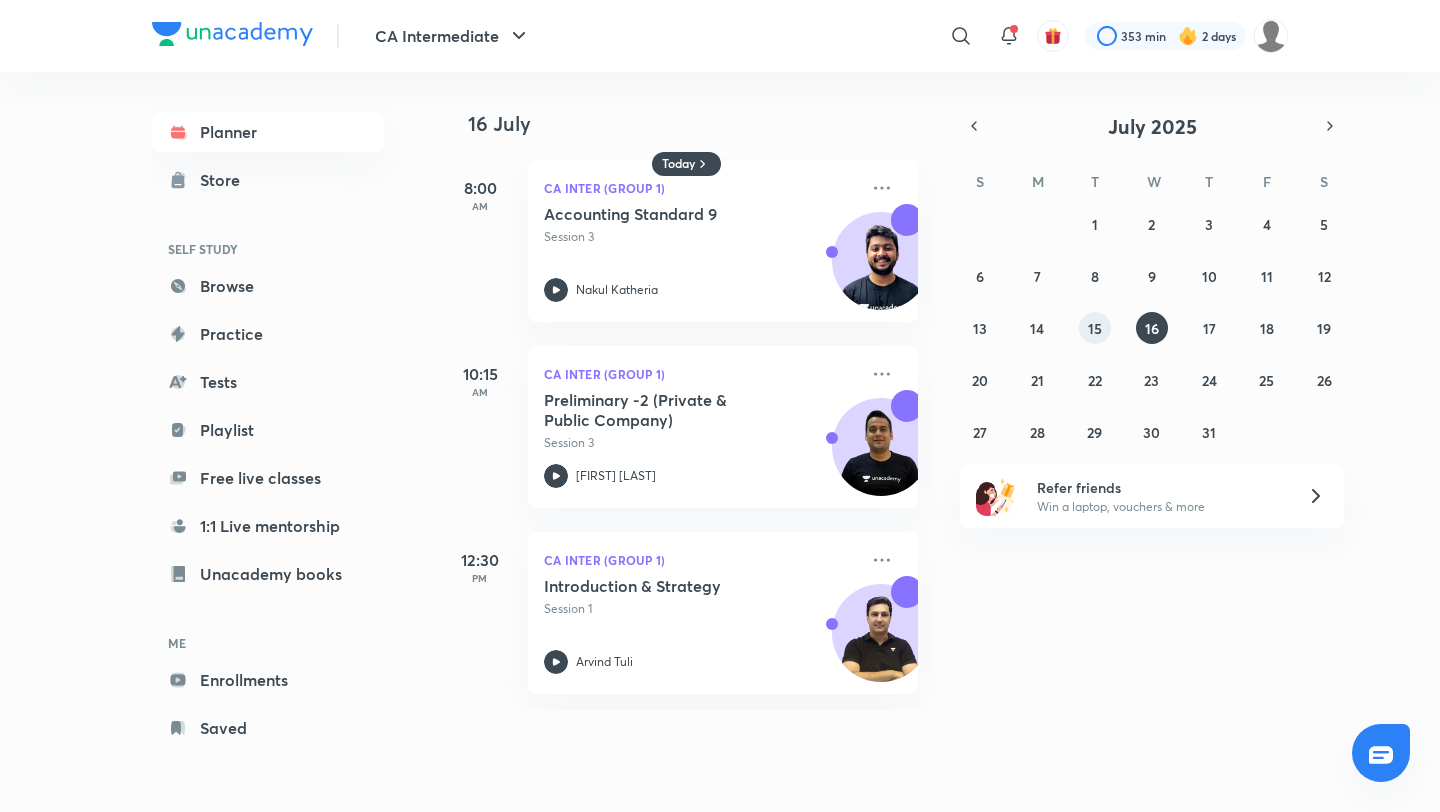 click on "29 30 1 2 3 4 5 6 7 8 9 10 11 12 13 14 15 16 17 18 19 20 21 22 23 24 25 26 27 28 29 30 31 1 2" at bounding box center (1152, 328) 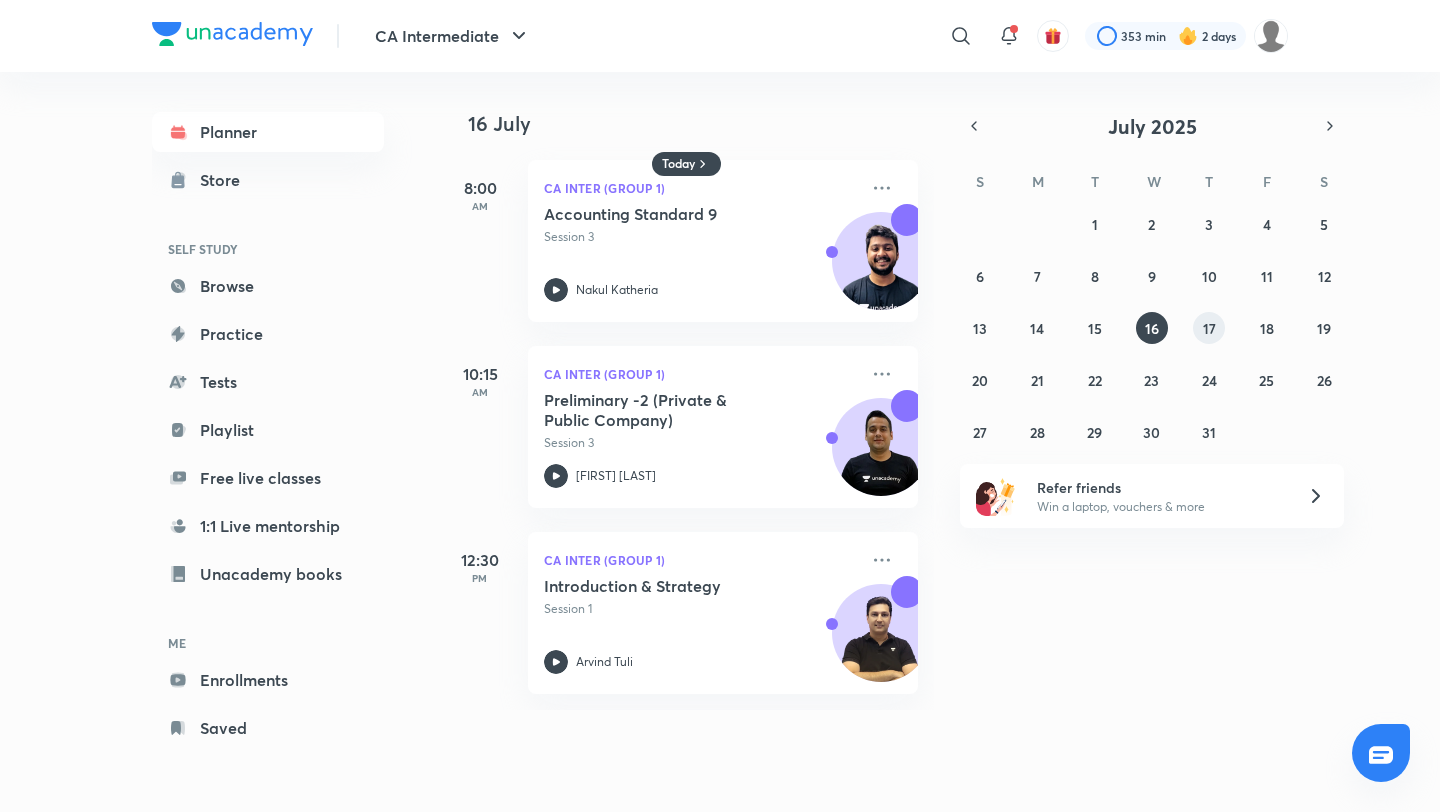 click on "17" at bounding box center (1209, 328) 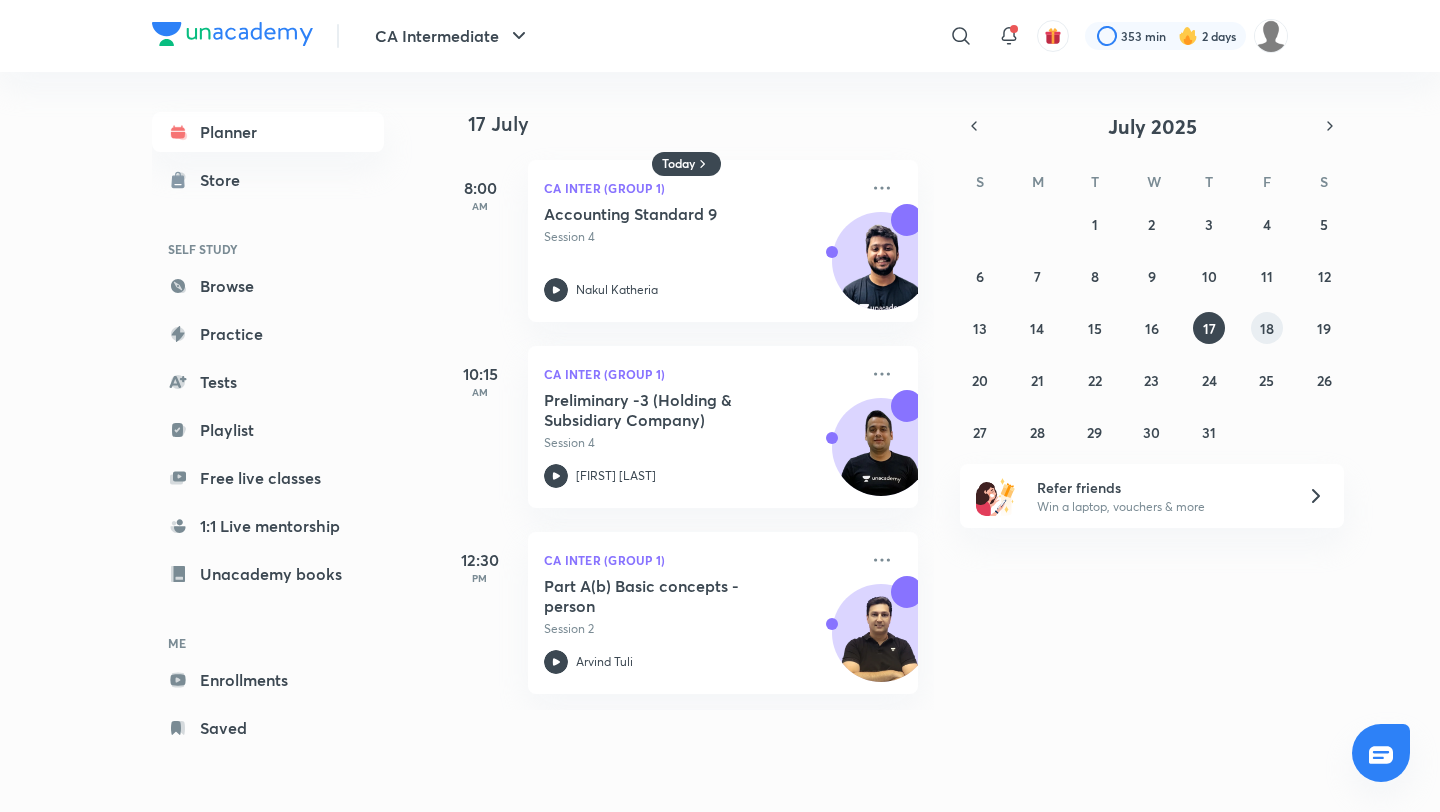 click on "18" at bounding box center (1267, 328) 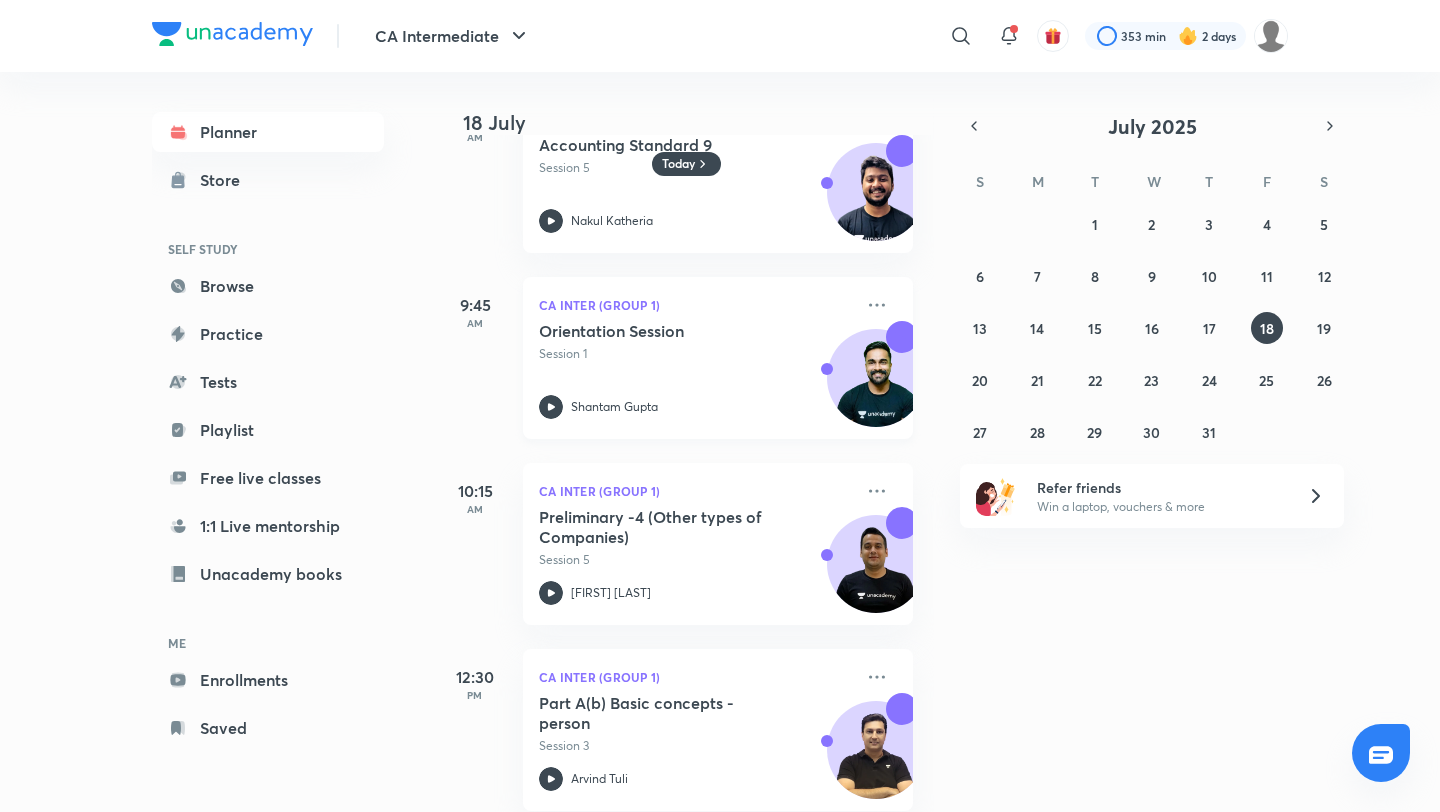 scroll, scrollTop: 69, scrollLeft: 0, axis: vertical 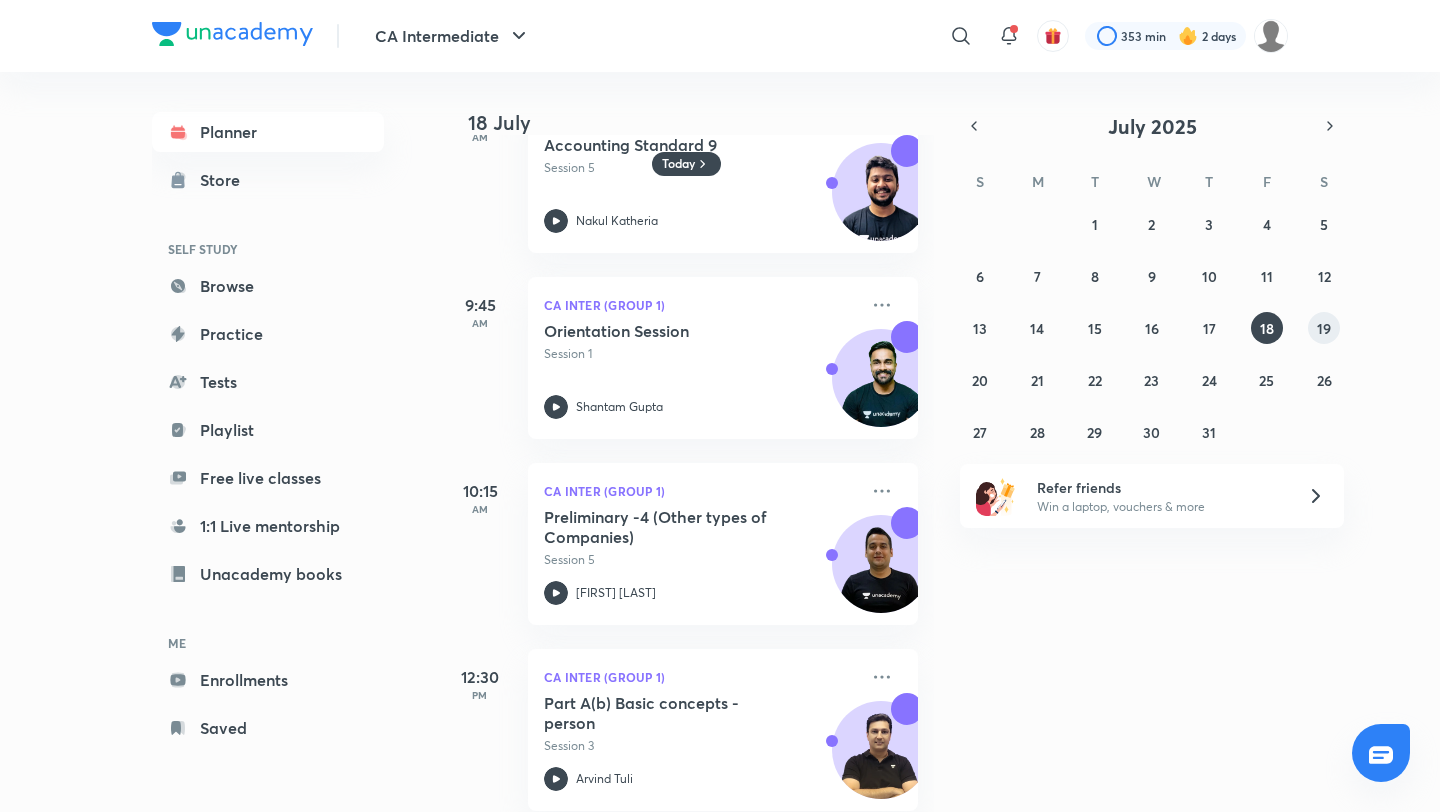 click on "19" at bounding box center (1324, 328) 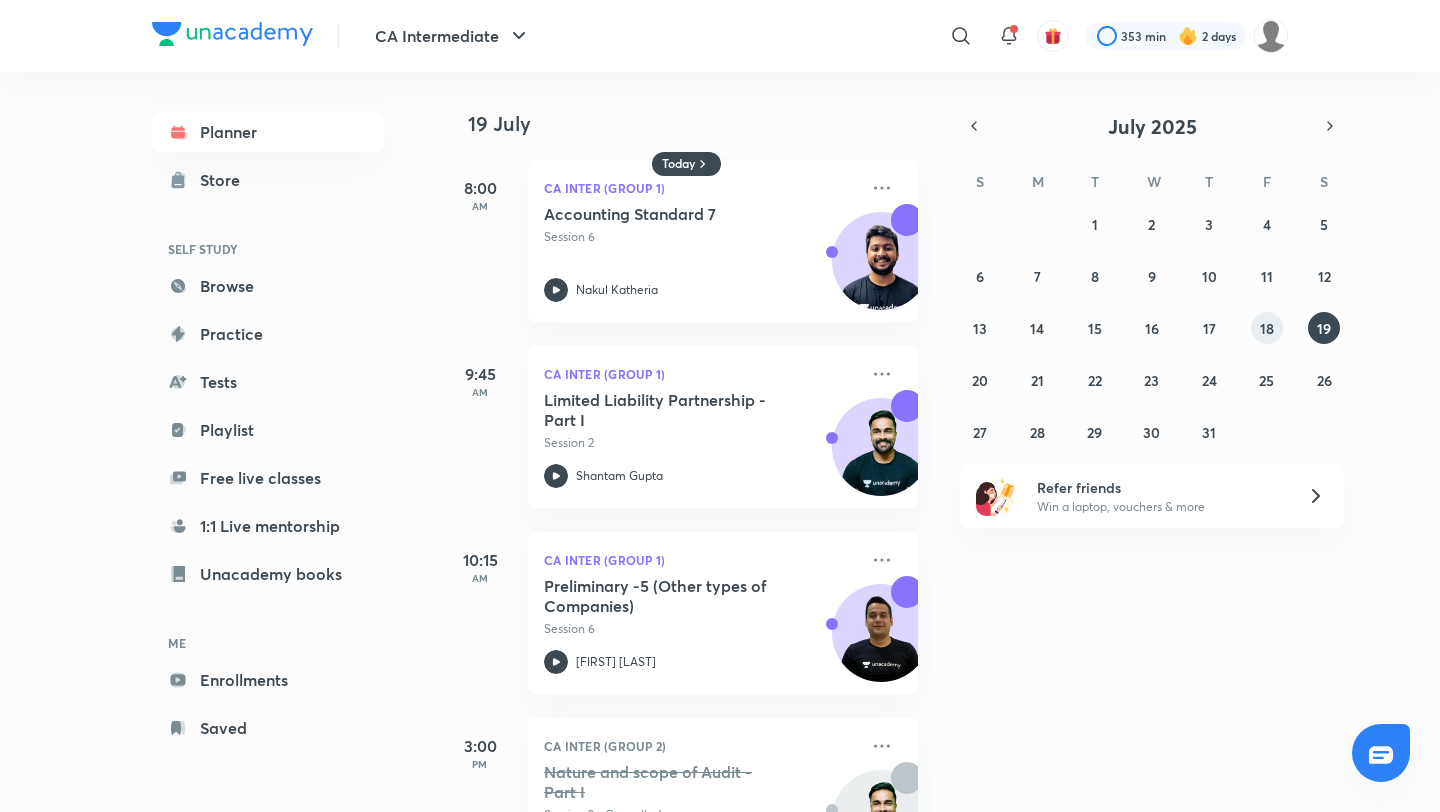 click on "18" at bounding box center [1267, 328] 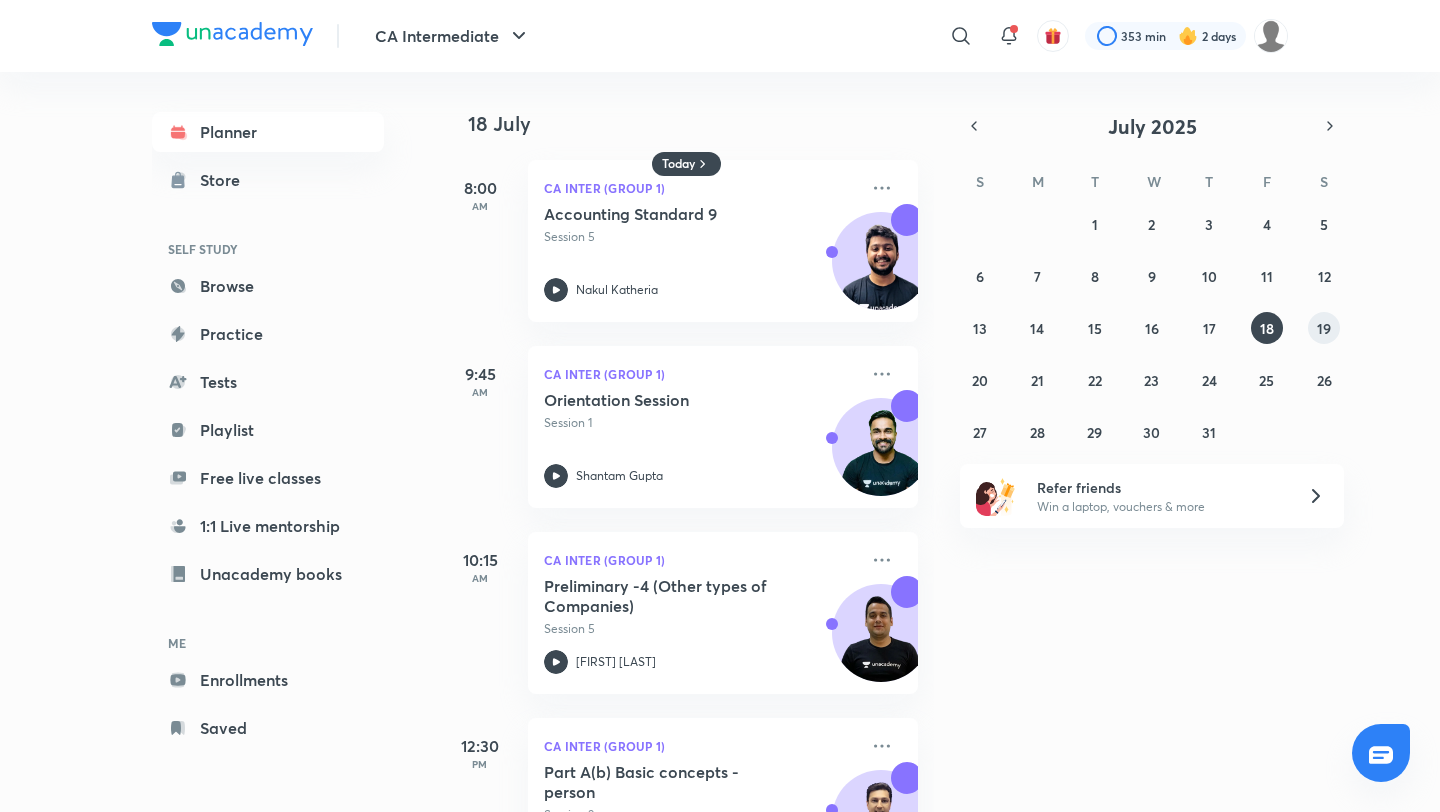 click on "19" at bounding box center [1324, 328] 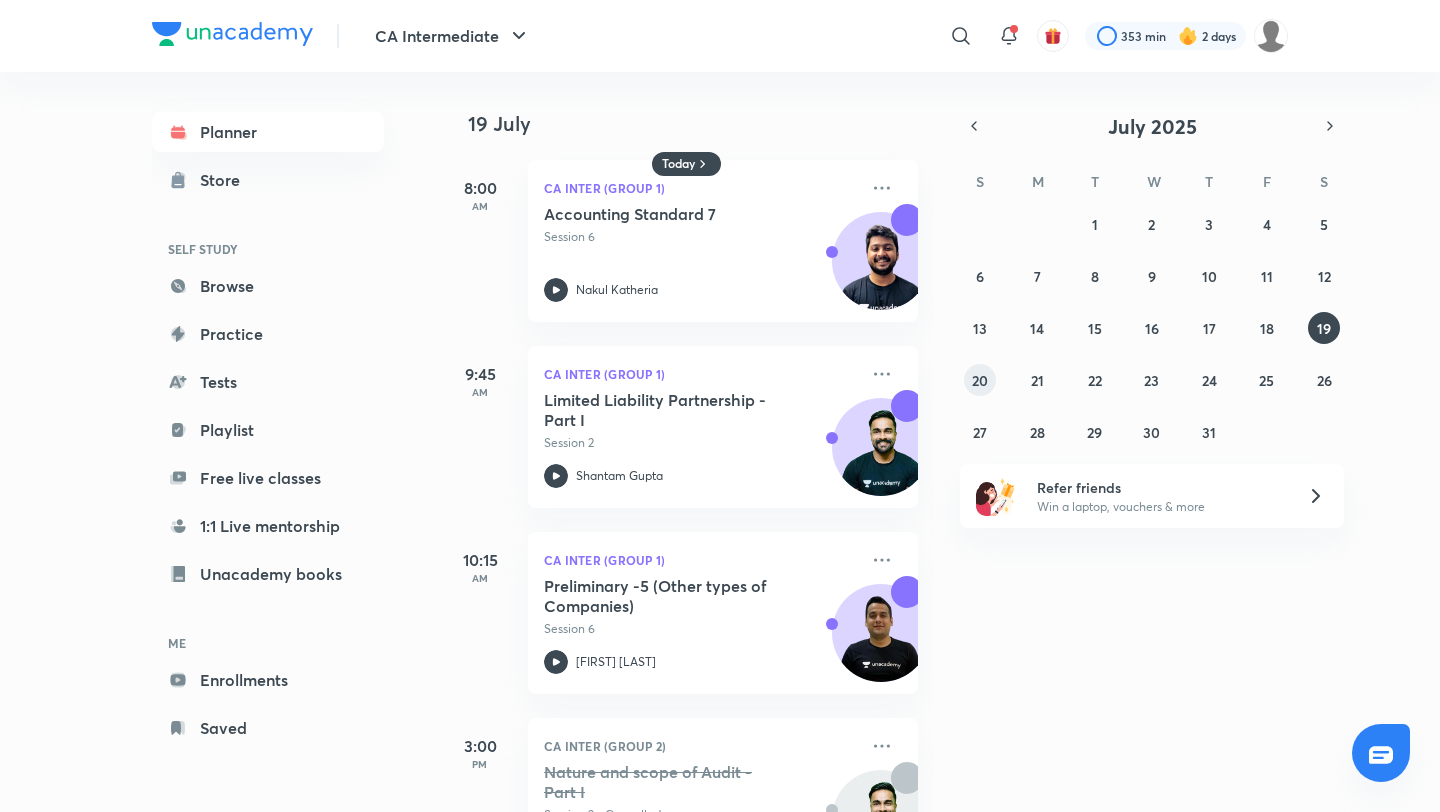 click on "20" at bounding box center [980, 380] 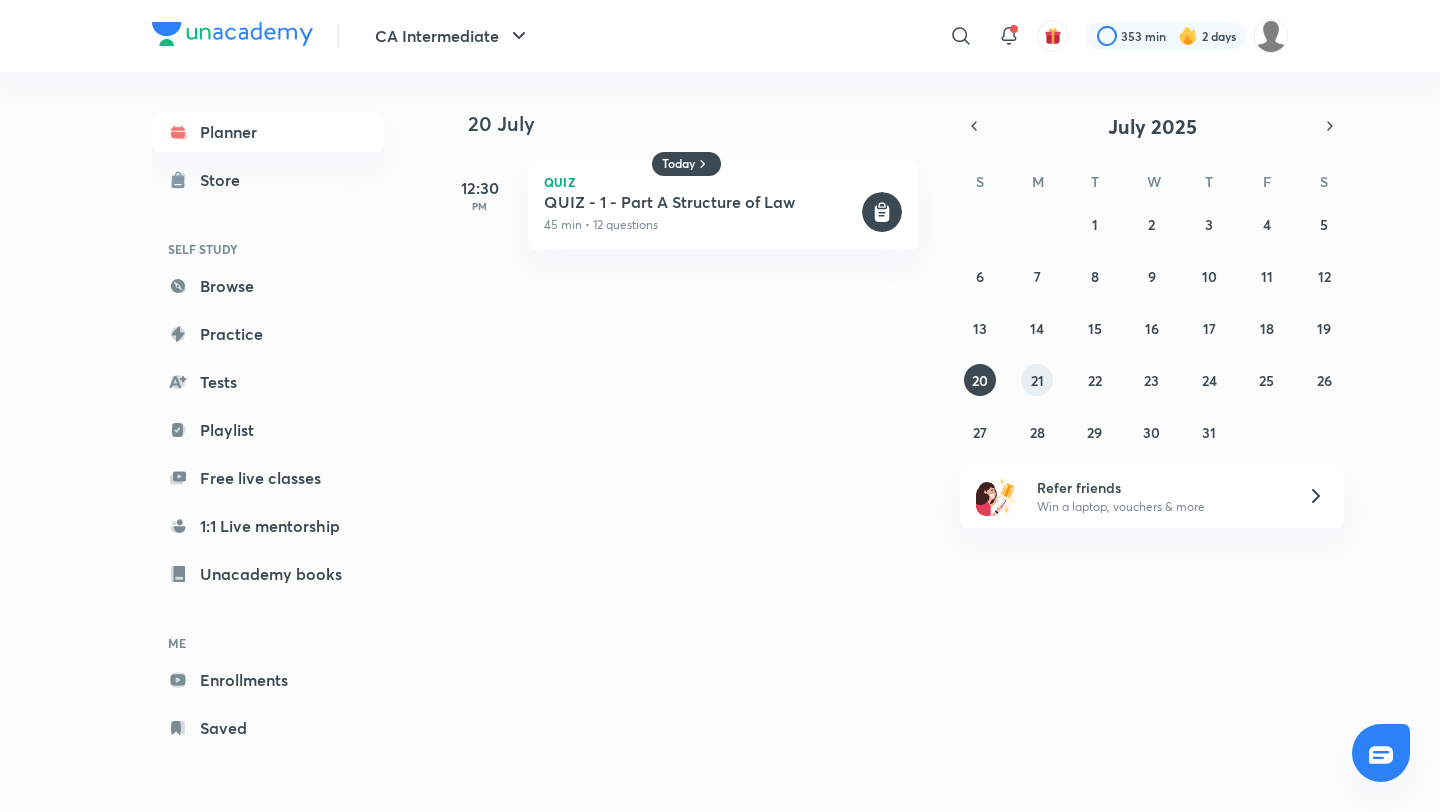 click on "21" at bounding box center (1037, 380) 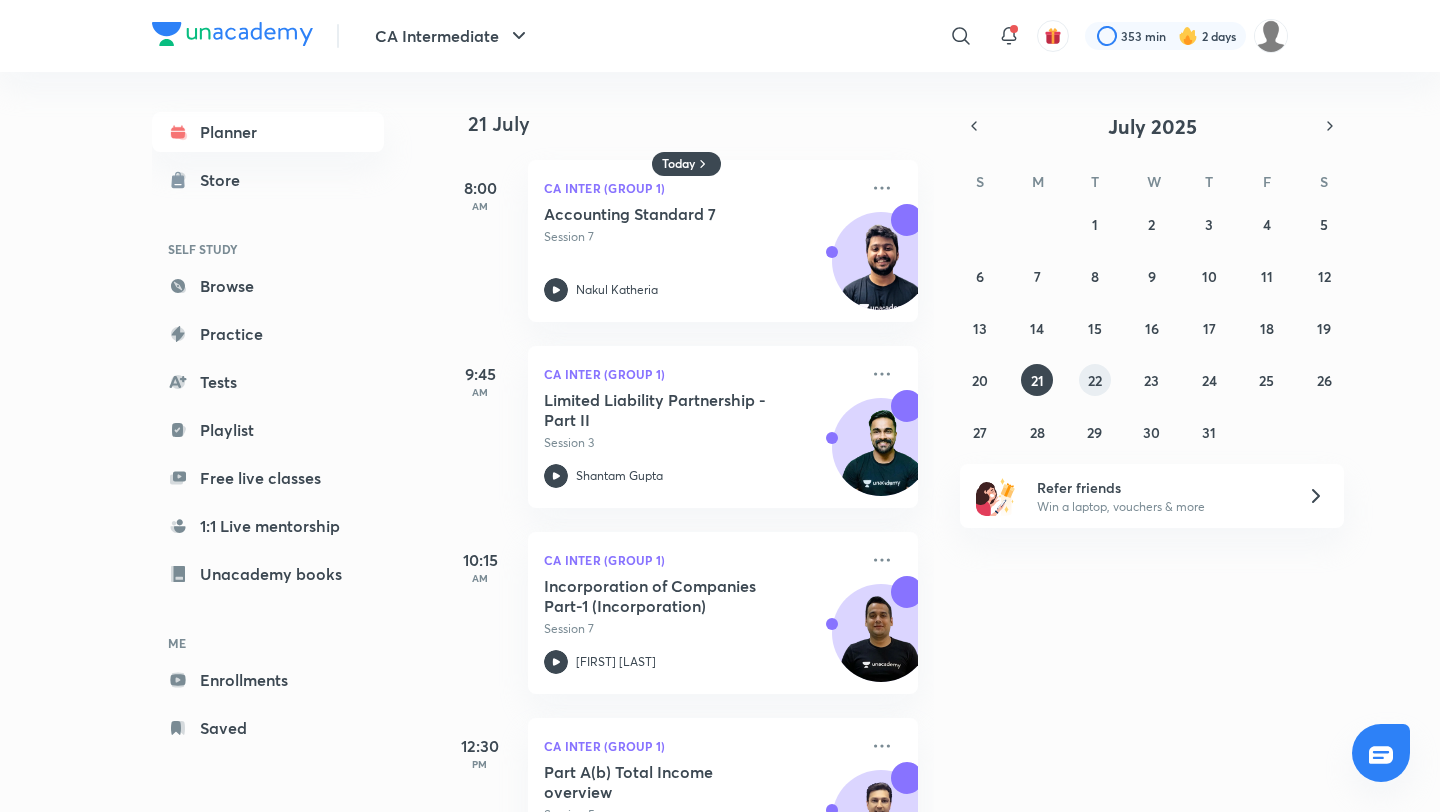 click on "22" at bounding box center [1095, 380] 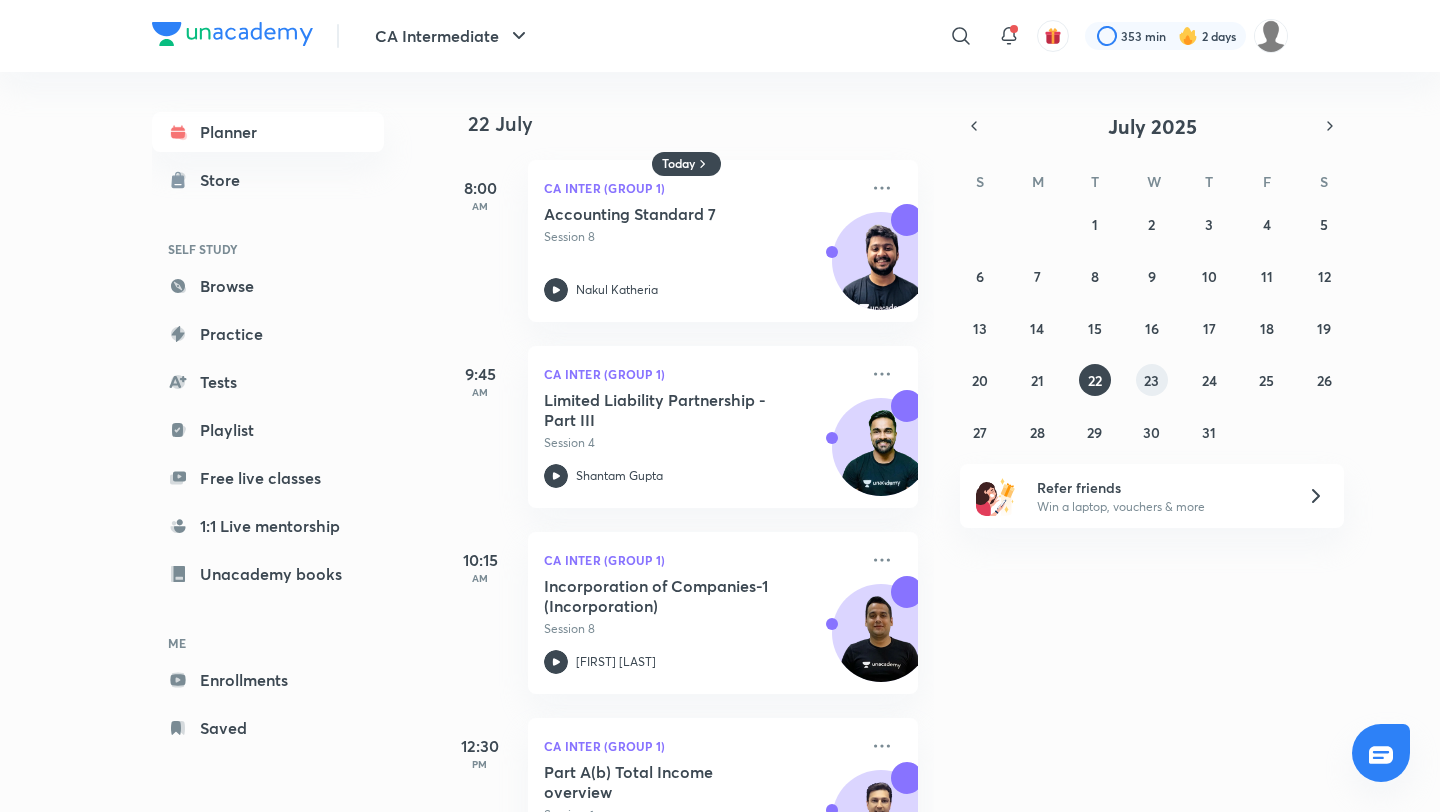 click on "23" at bounding box center [1151, 380] 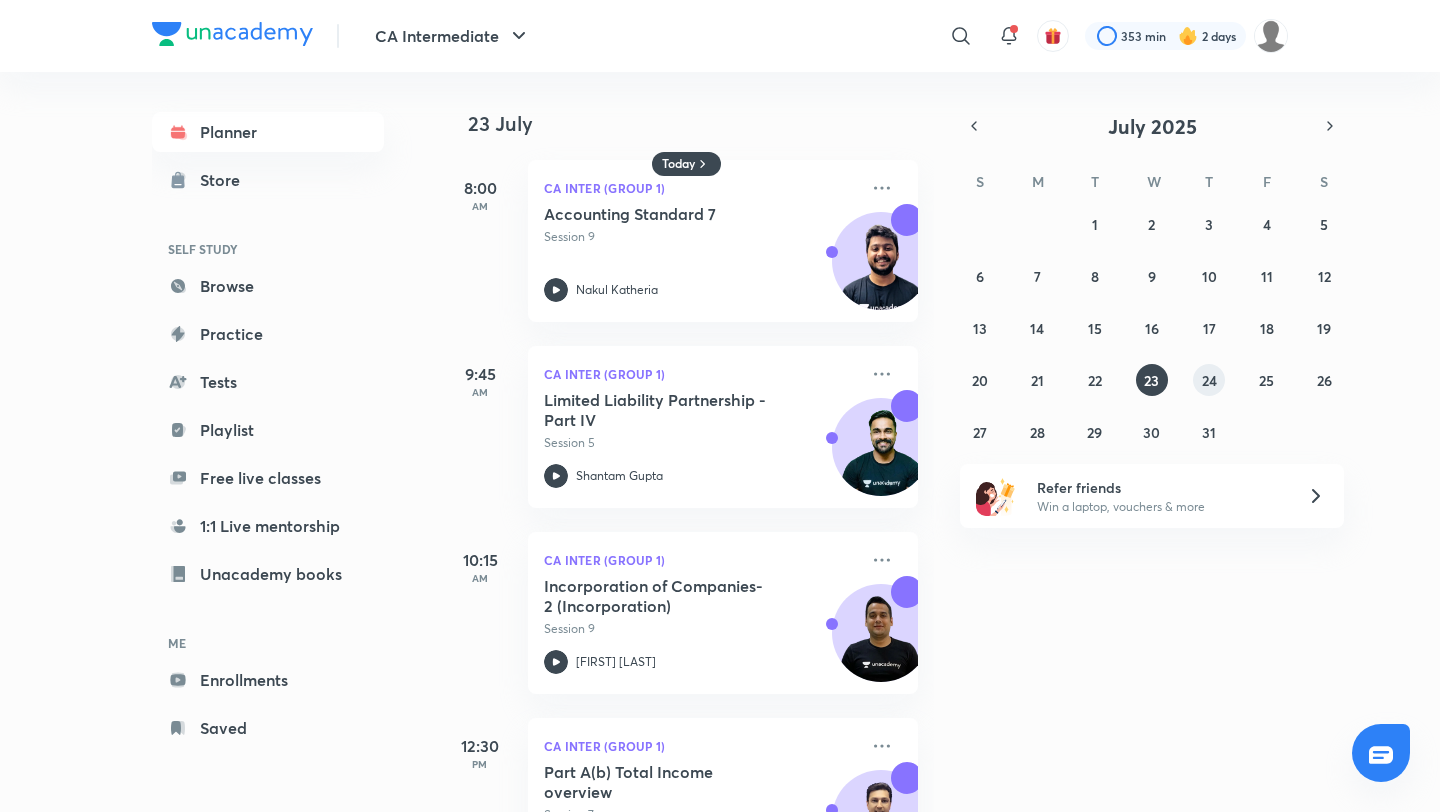 click on "24" at bounding box center (1209, 380) 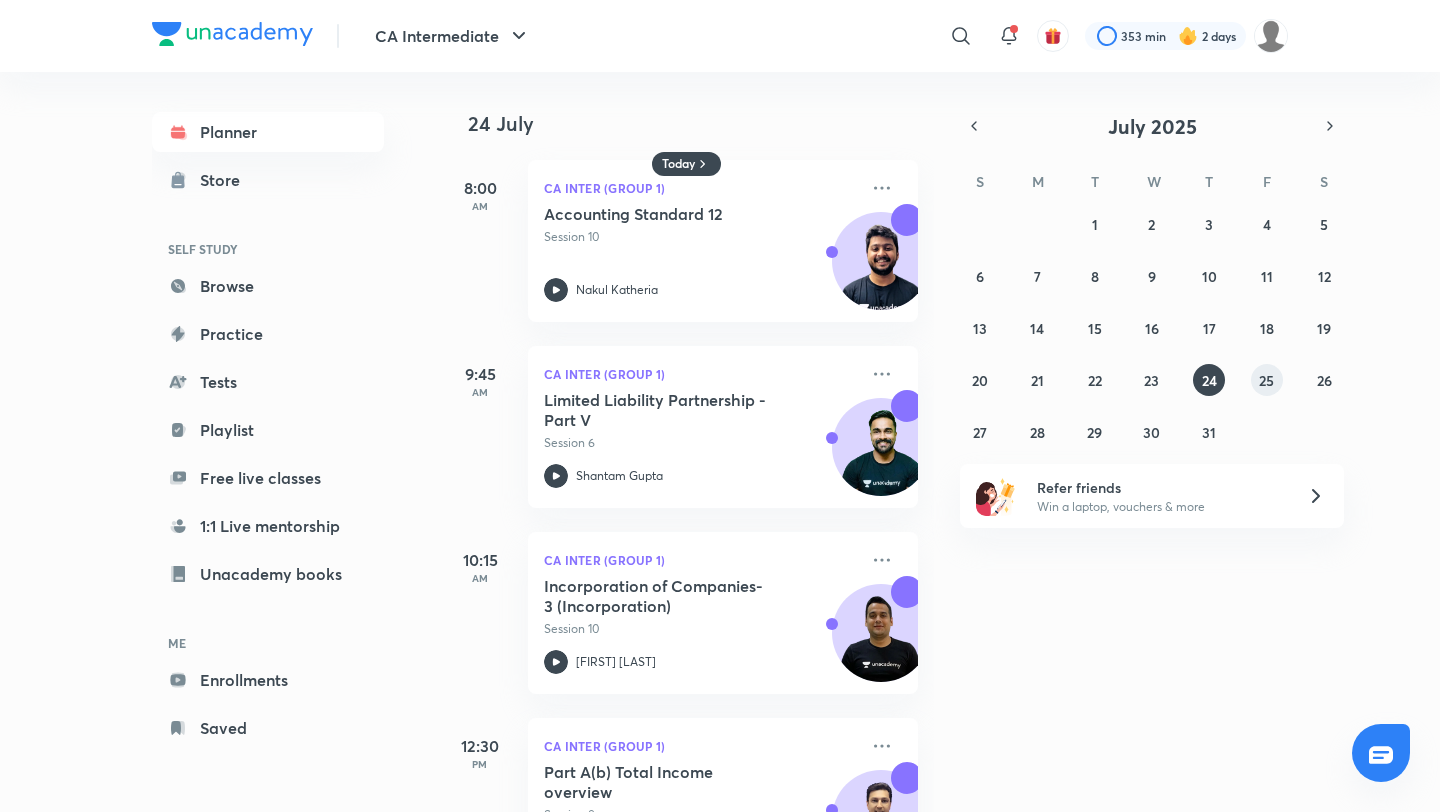 click on "29 30 1 2 3 4 5 6 7 8 9 10 11 12 13 14 15 16 17 18 19 20 21 22 23 24 25 26 27 28 29 30 31 1 2" at bounding box center (1152, 328) 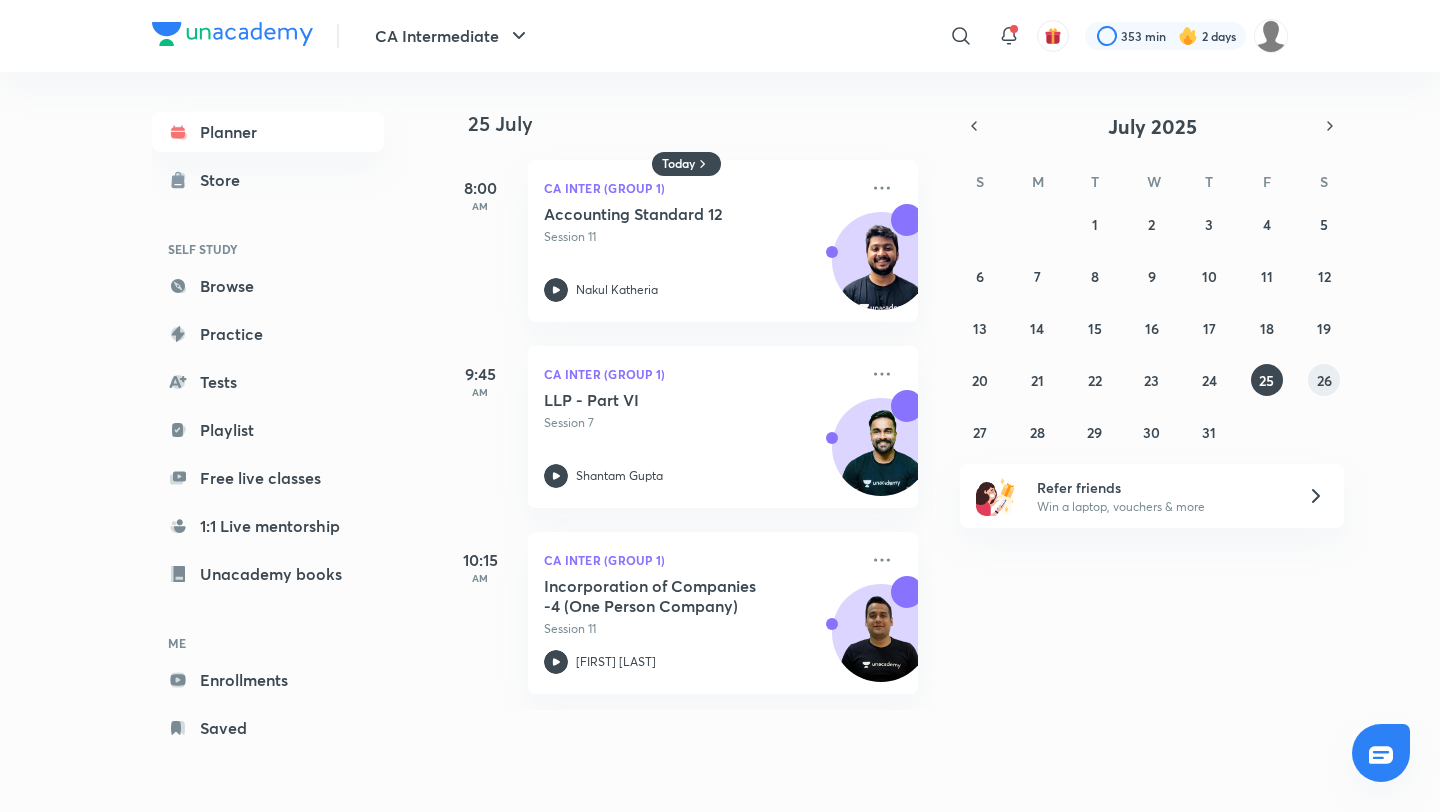 click on "26" at bounding box center (1324, 380) 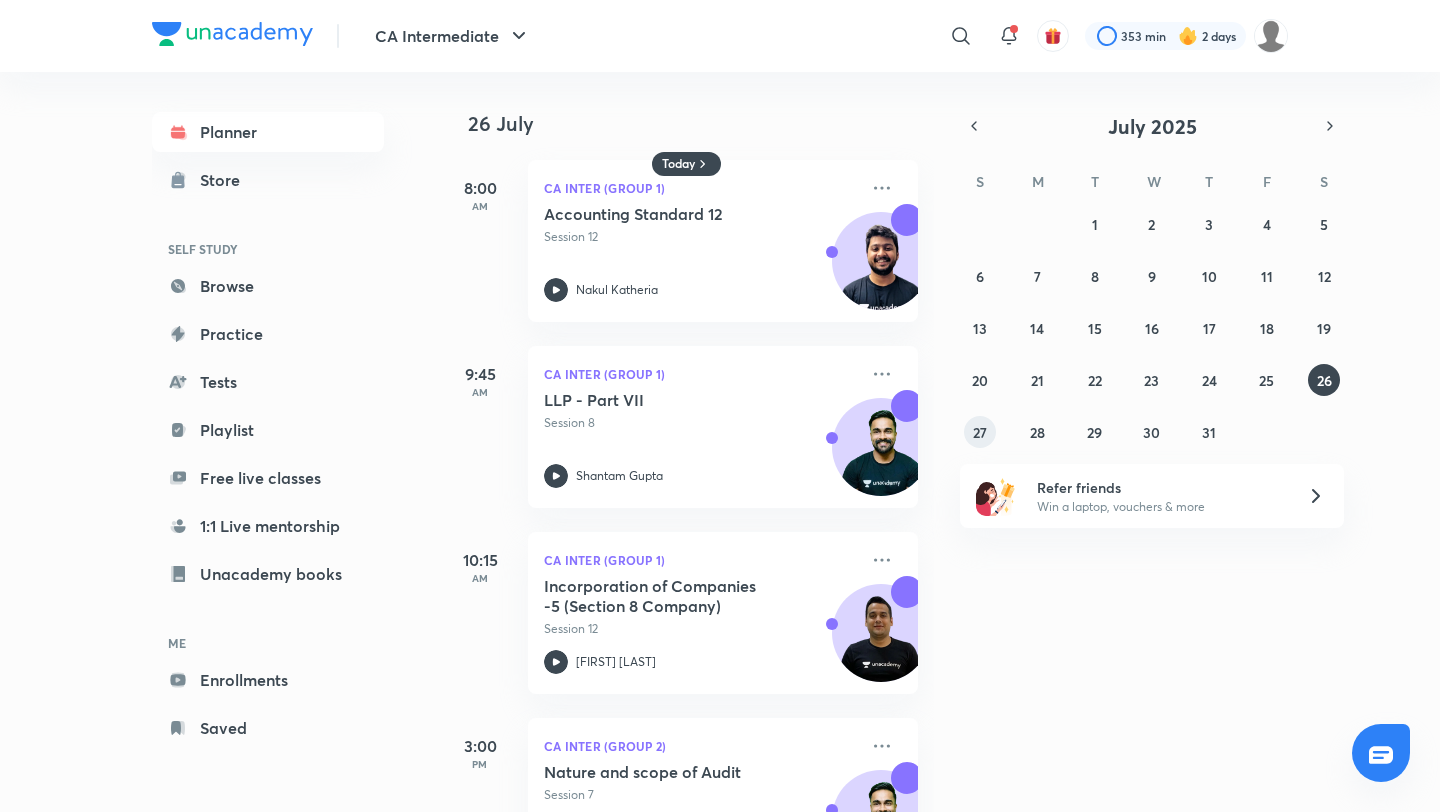 click on "27" at bounding box center [980, 432] 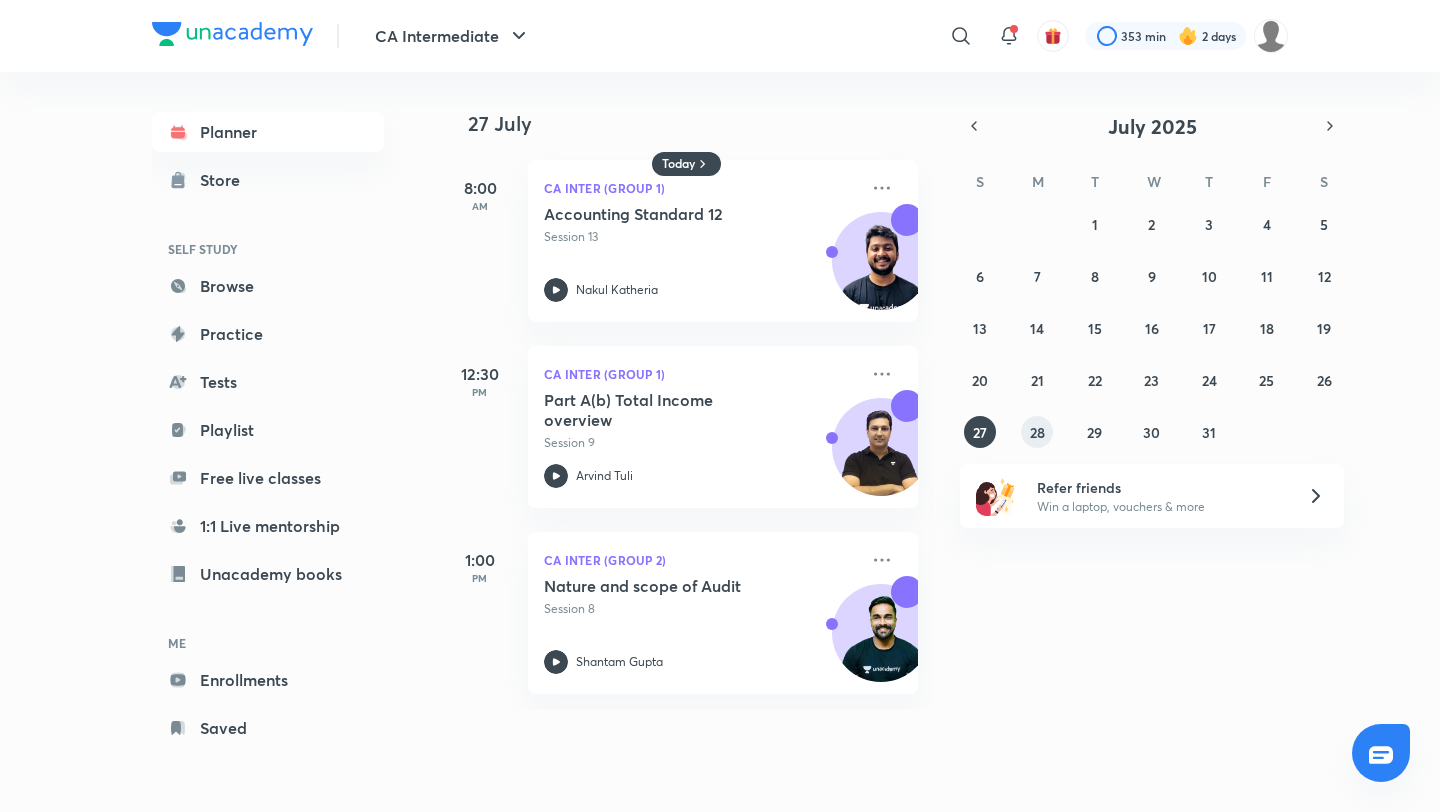 click on "28" at bounding box center (1037, 432) 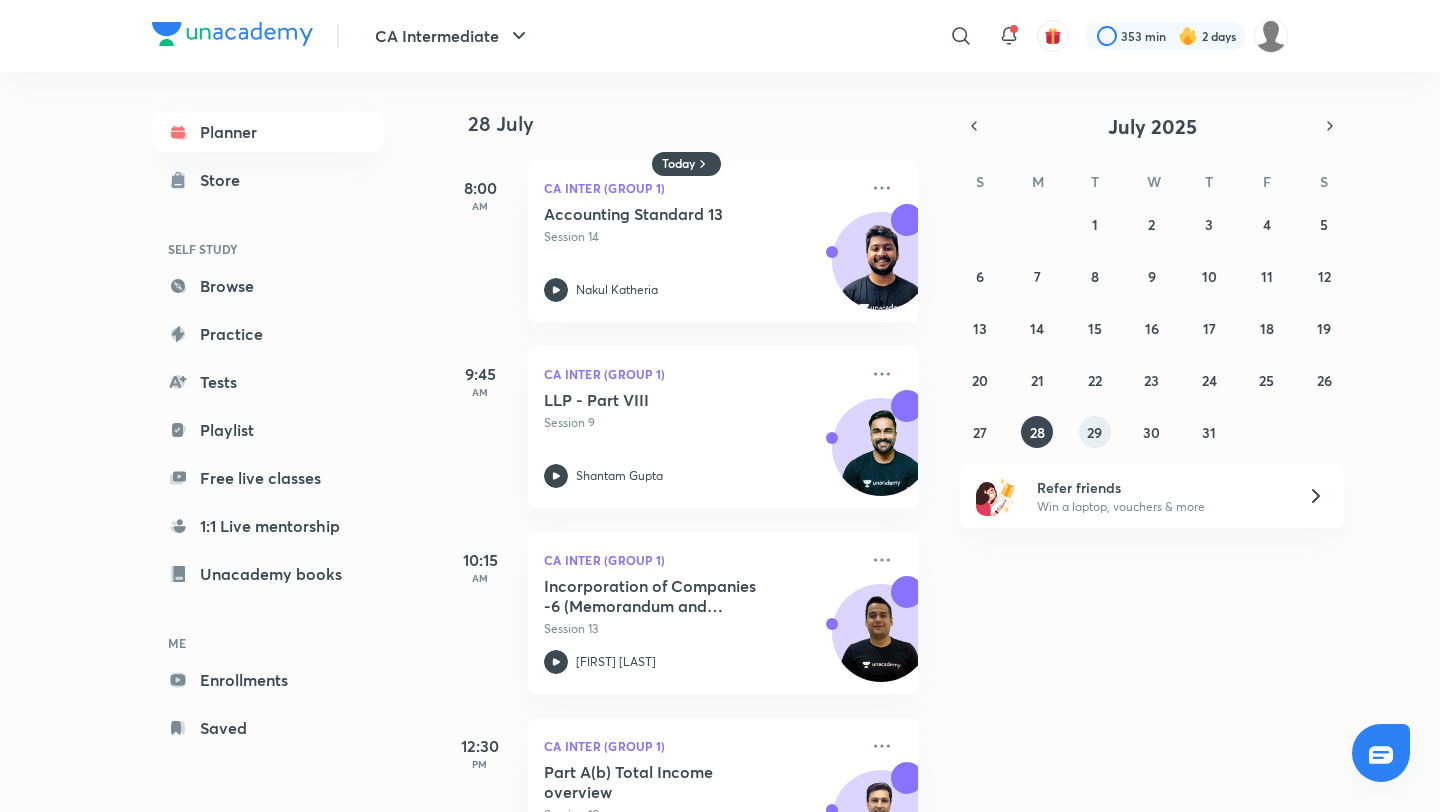 click on "29" at bounding box center (1094, 432) 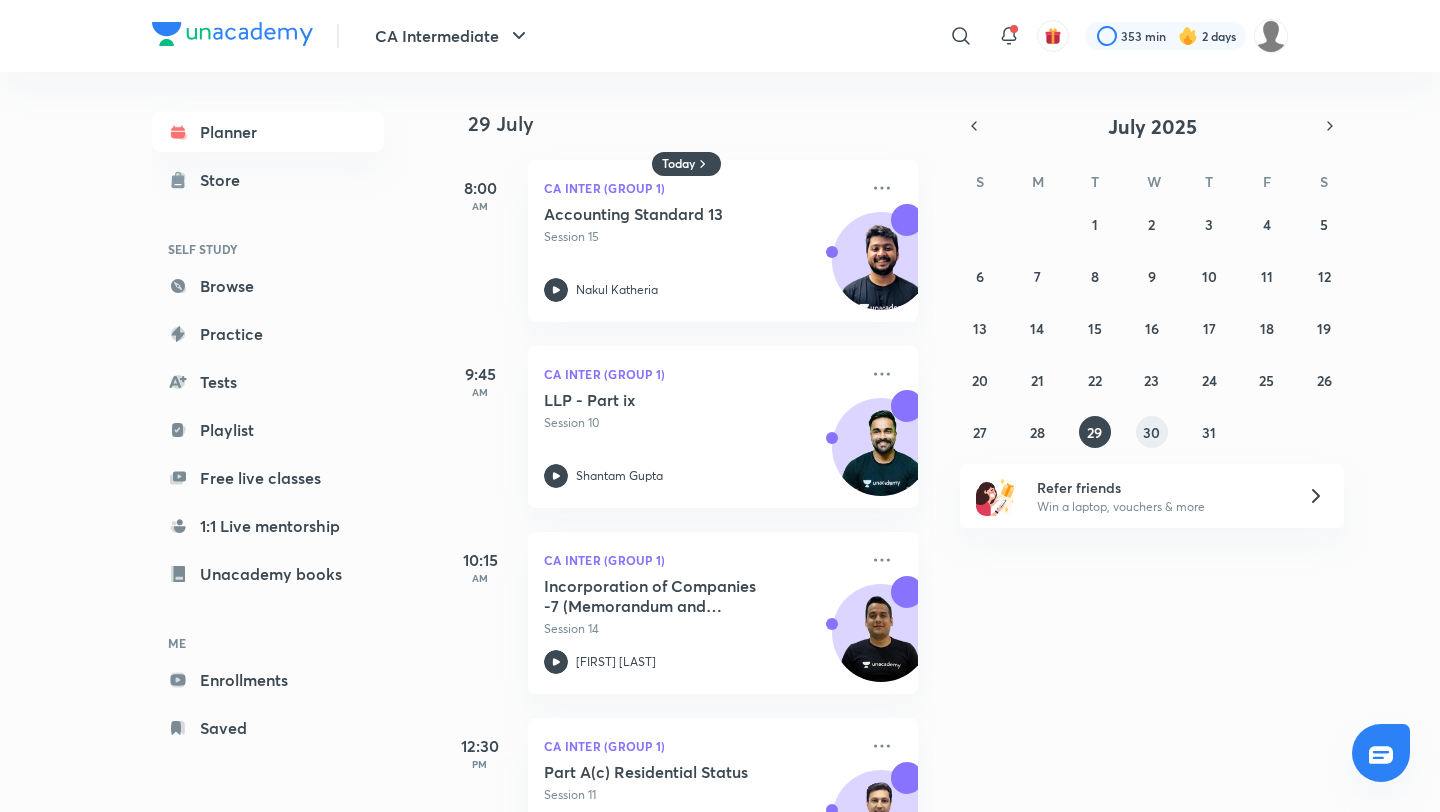 click on "30" at bounding box center [1151, 432] 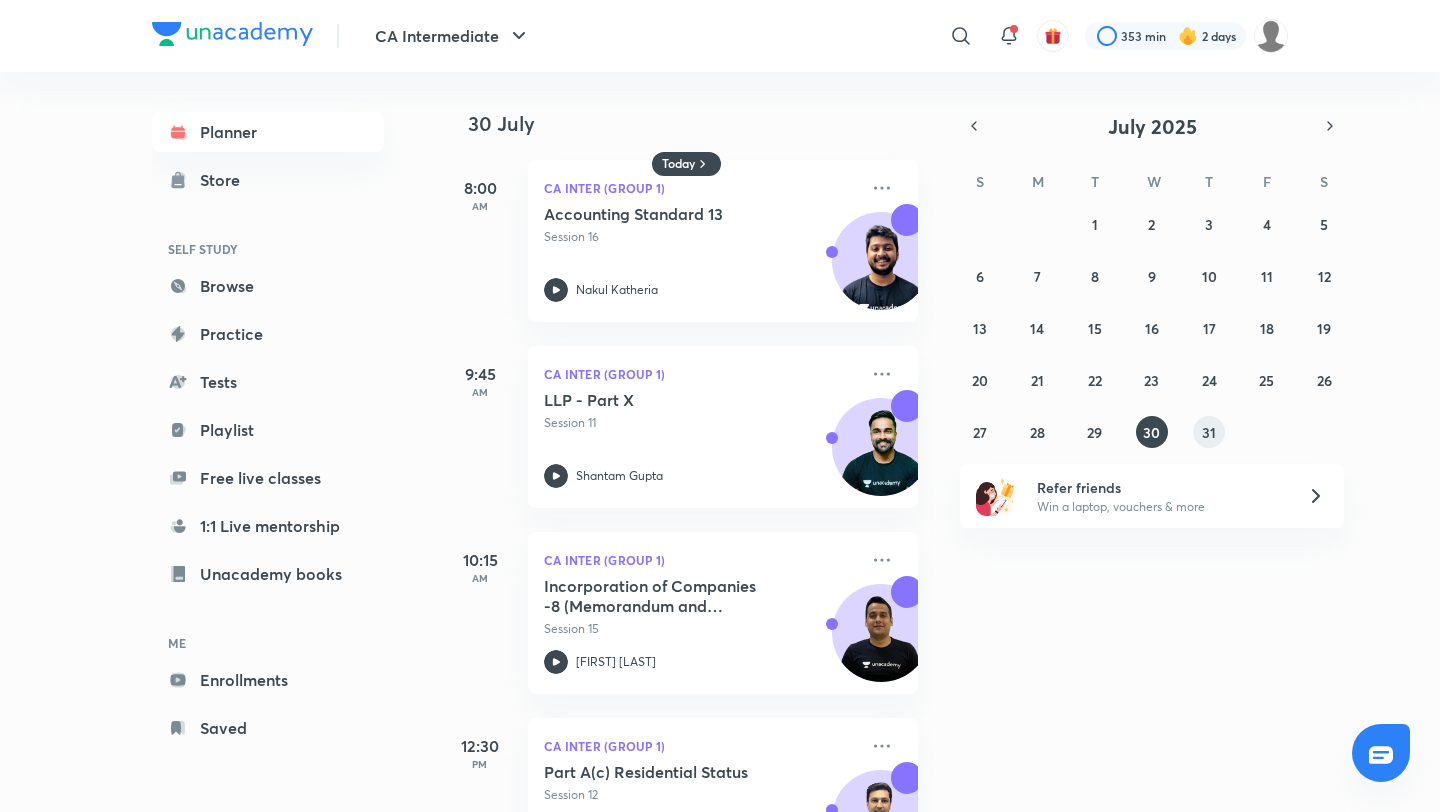 click on "31" at bounding box center (1209, 432) 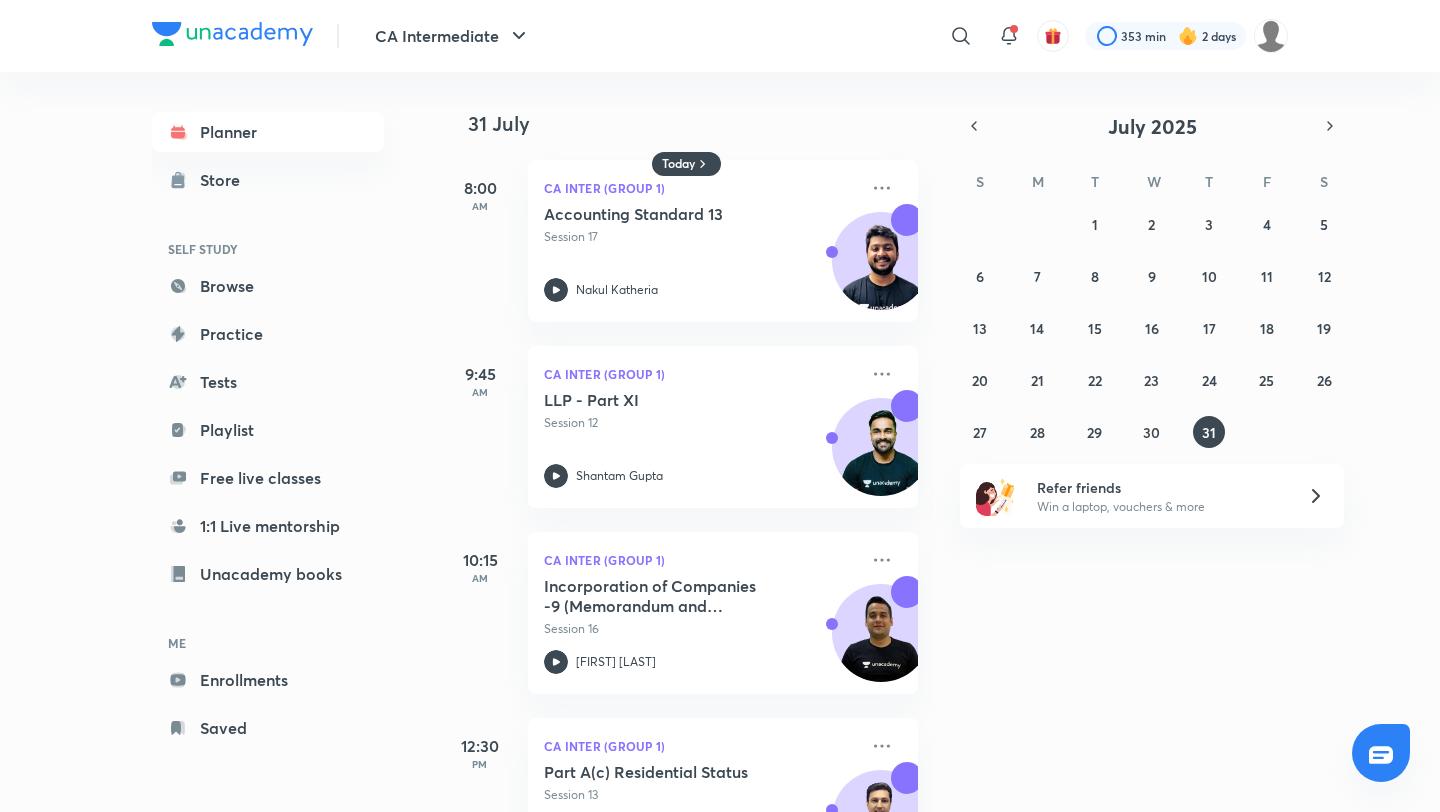 click 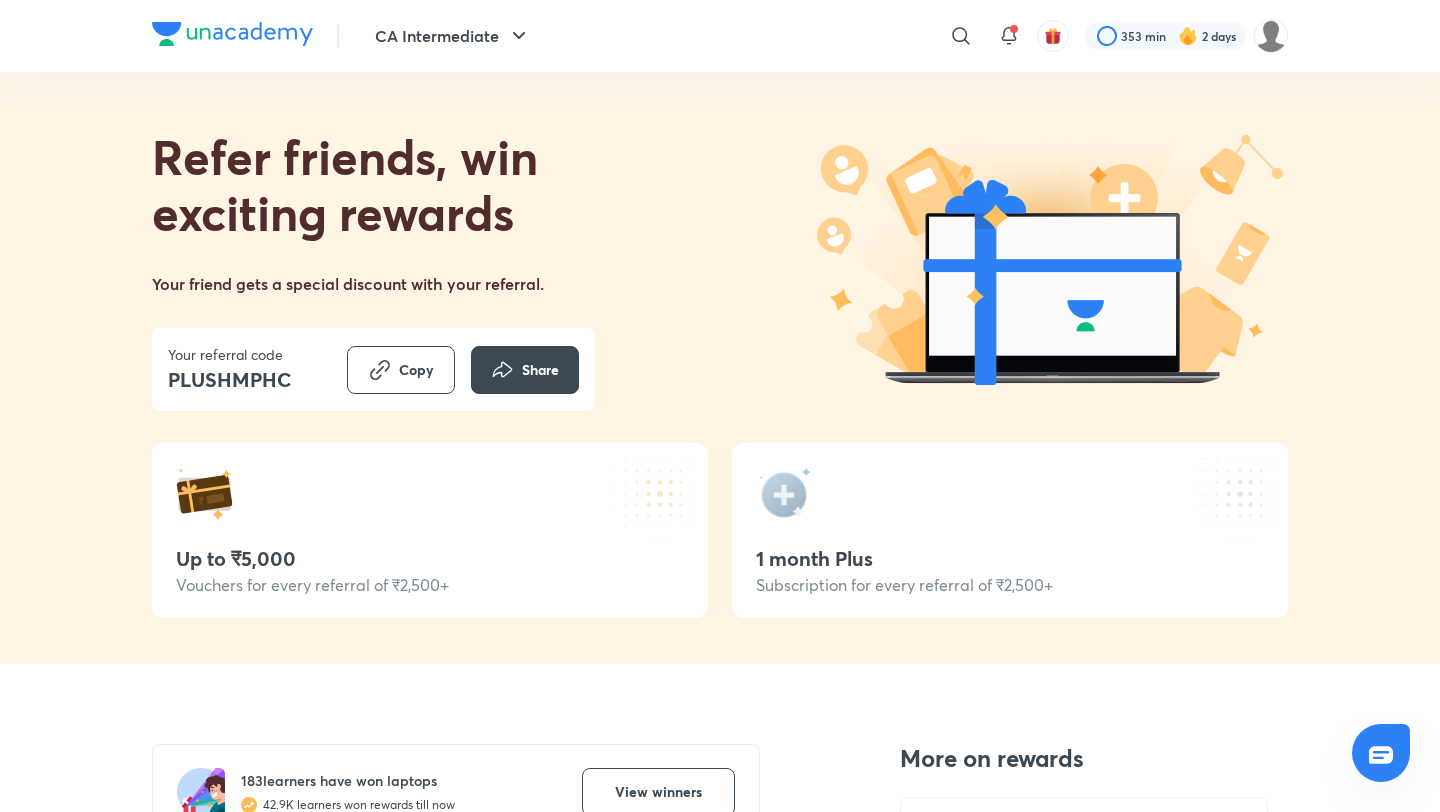 click at bounding box center (232, 34) 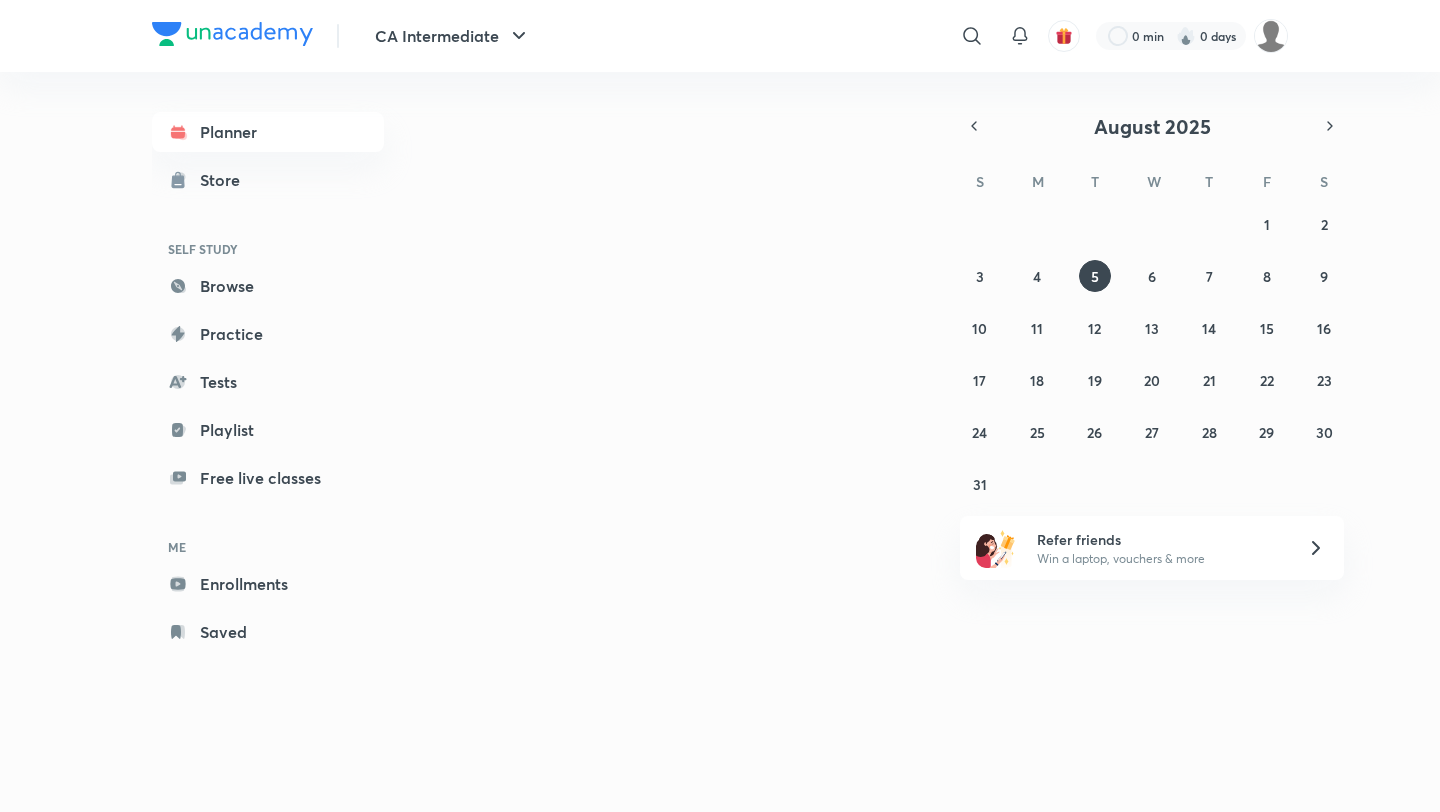 scroll, scrollTop: 0, scrollLeft: 0, axis: both 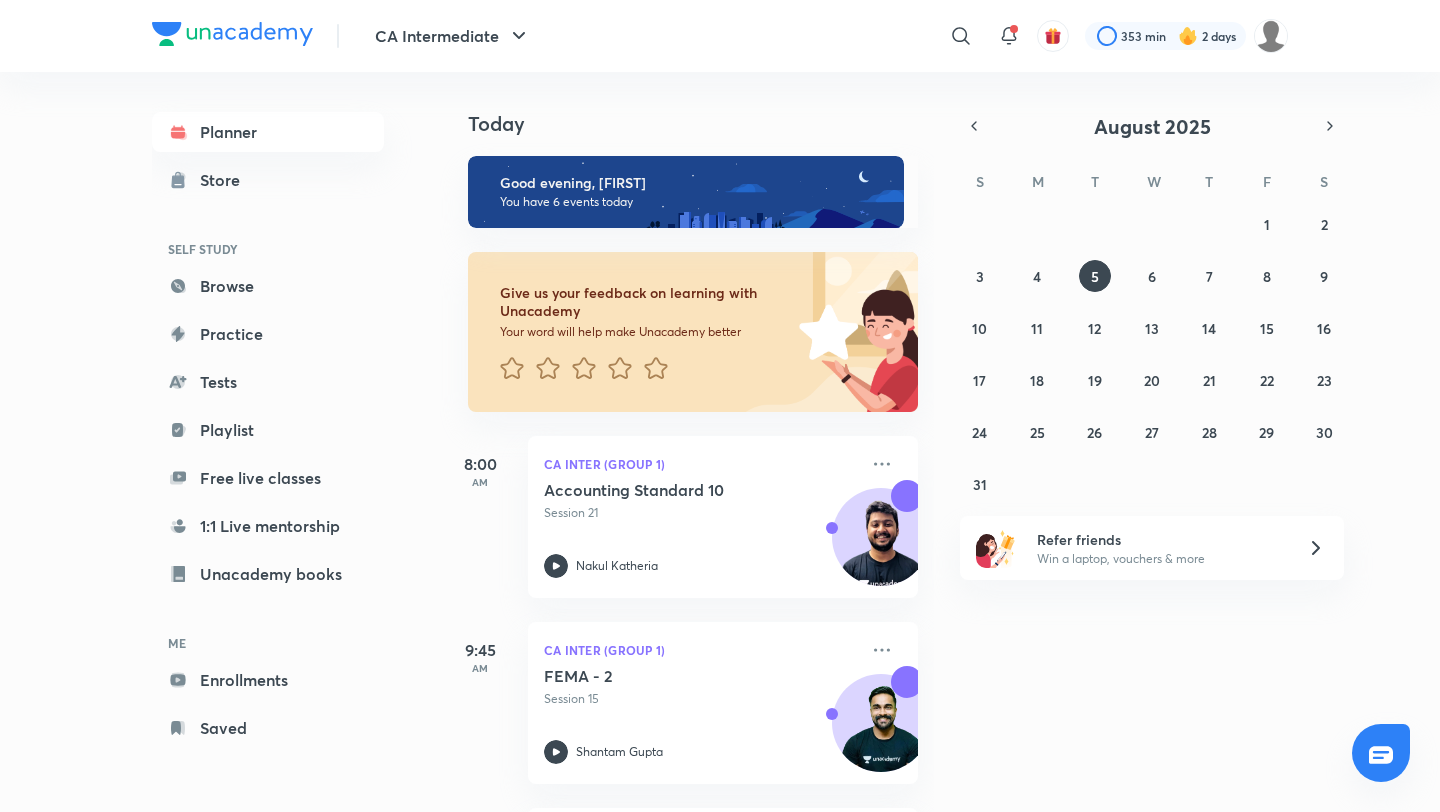 click 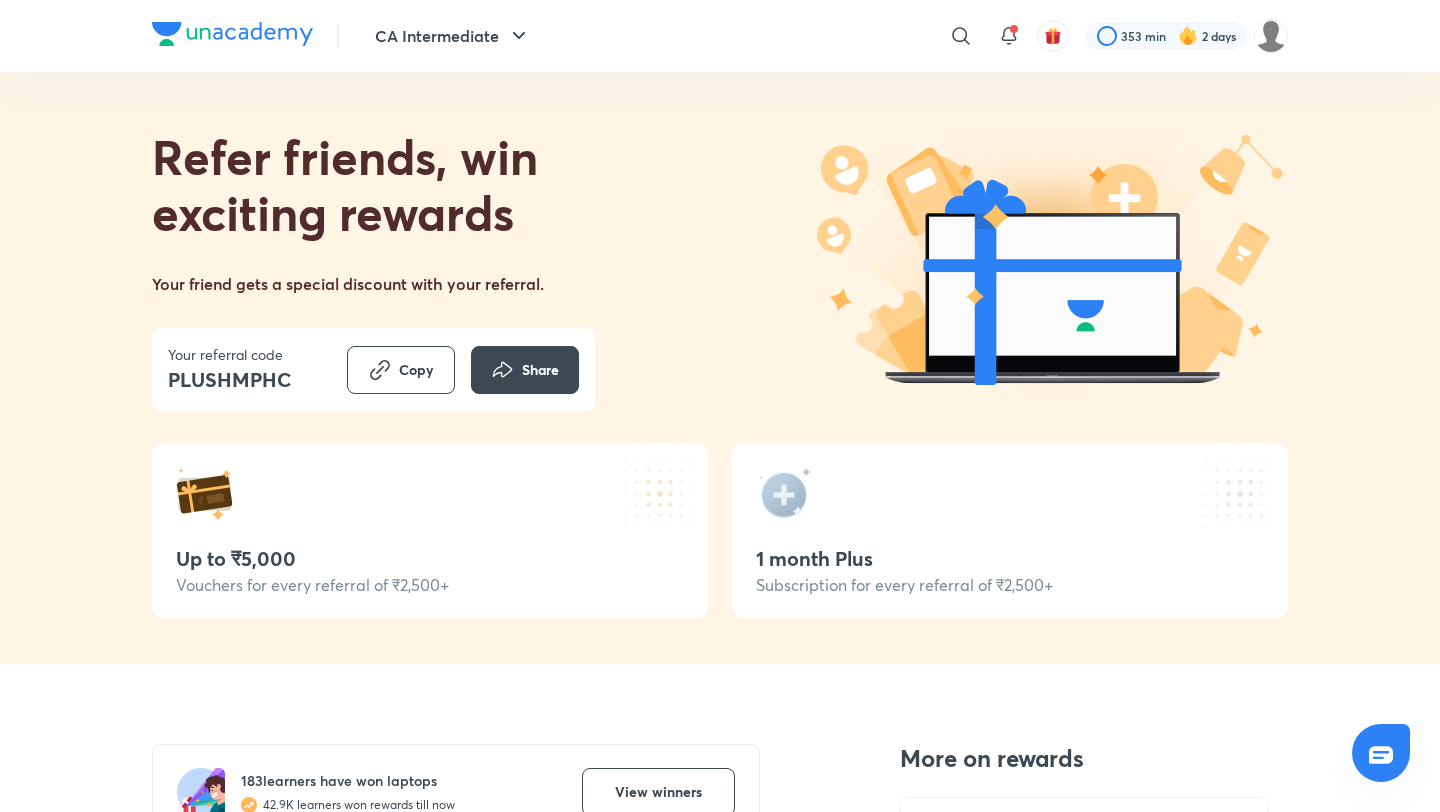click at bounding box center (232, 34) 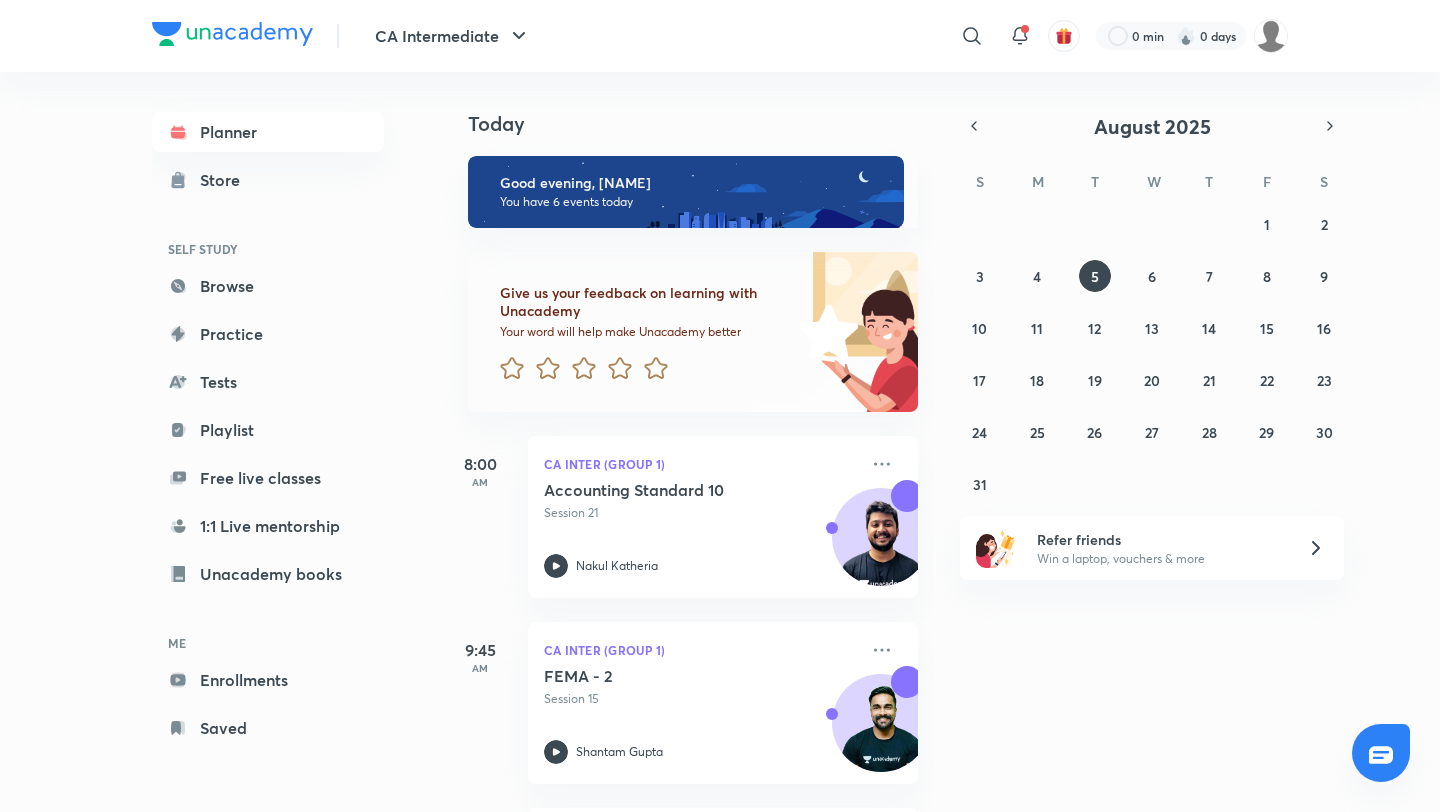 scroll, scrollTop: 0, scrollLeft: 0, axis: both 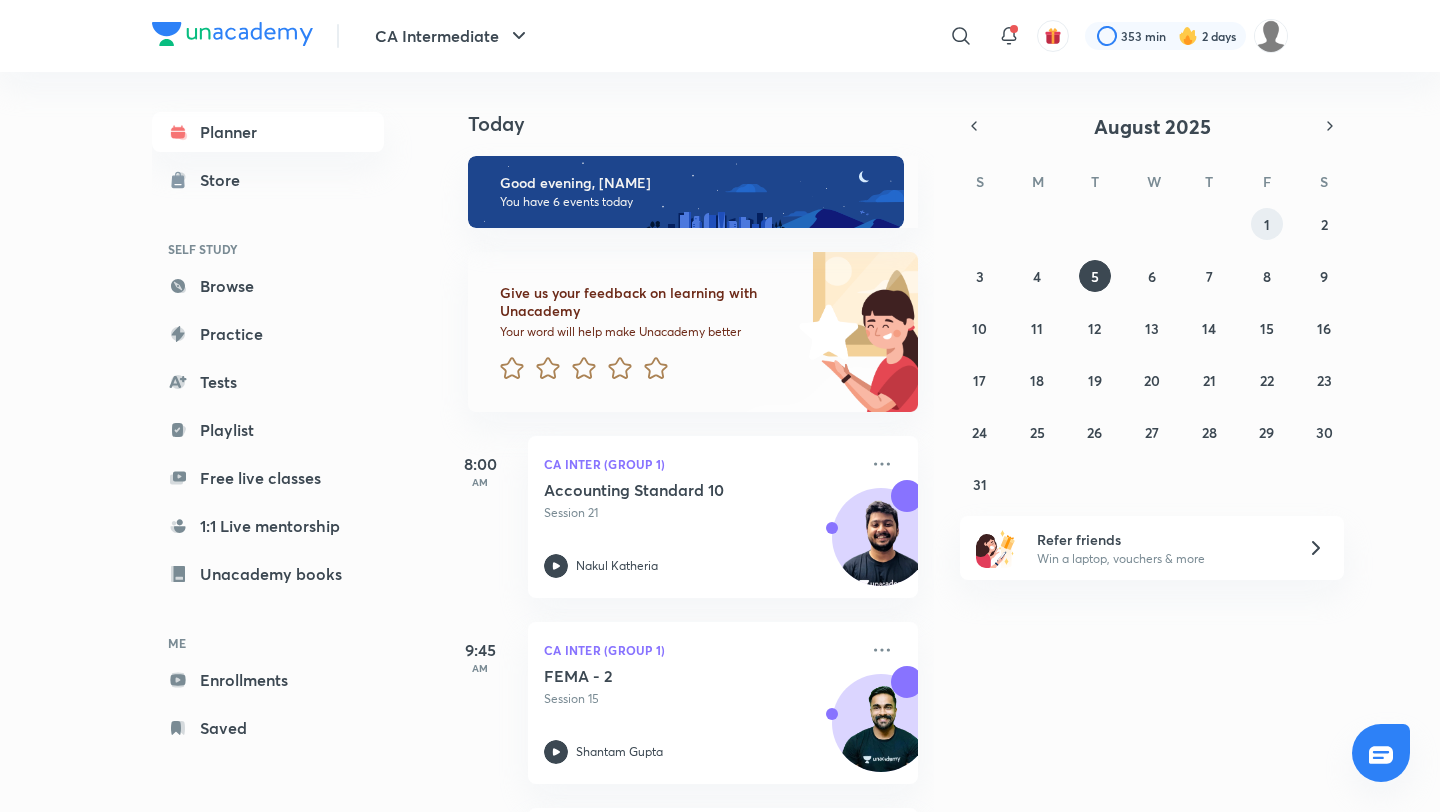 click on "1" at bounding box center (1267, 224) 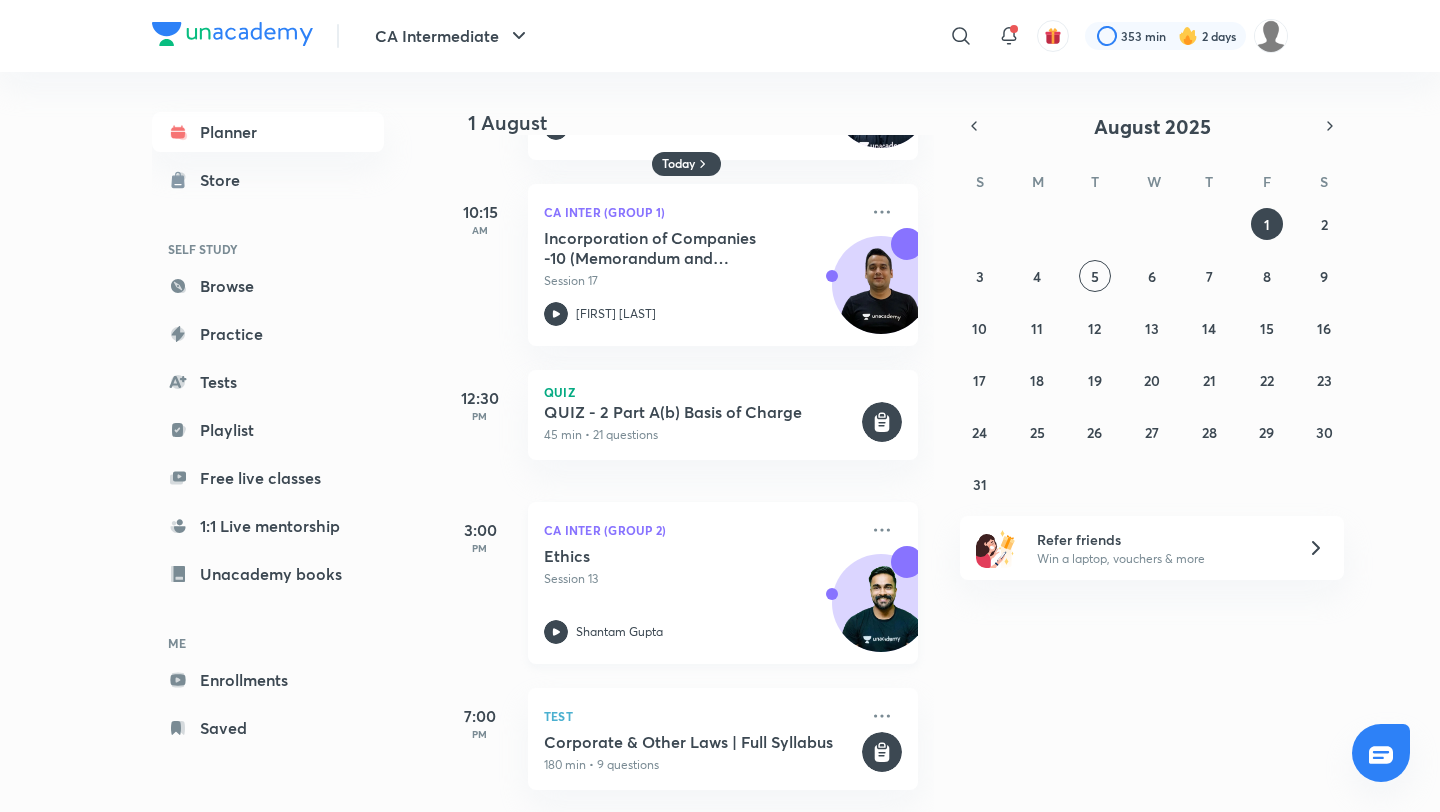 scroll, scrollTop: 0, scrollLeft: 0, axis: both 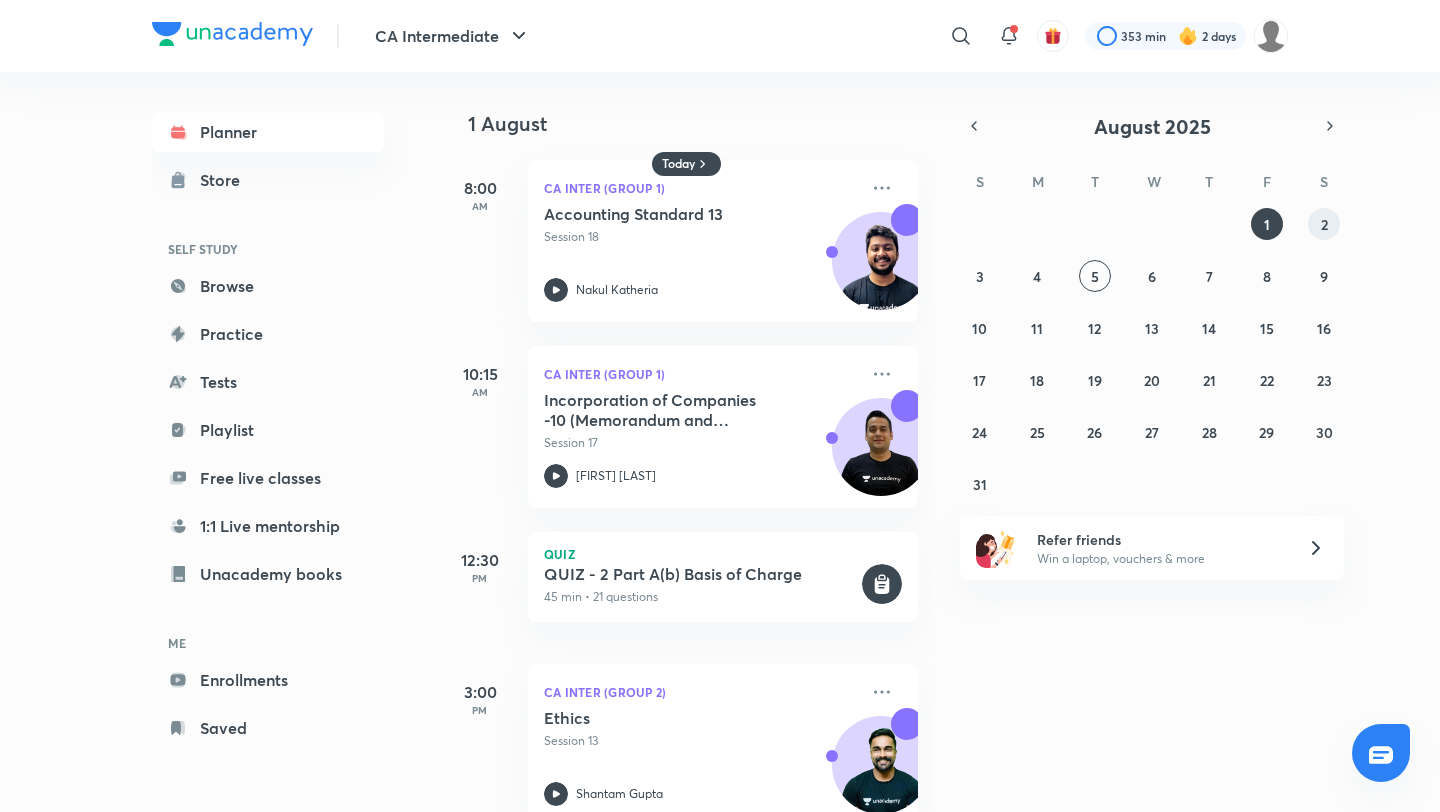 click on "2" at bounding box center (1324, 224) 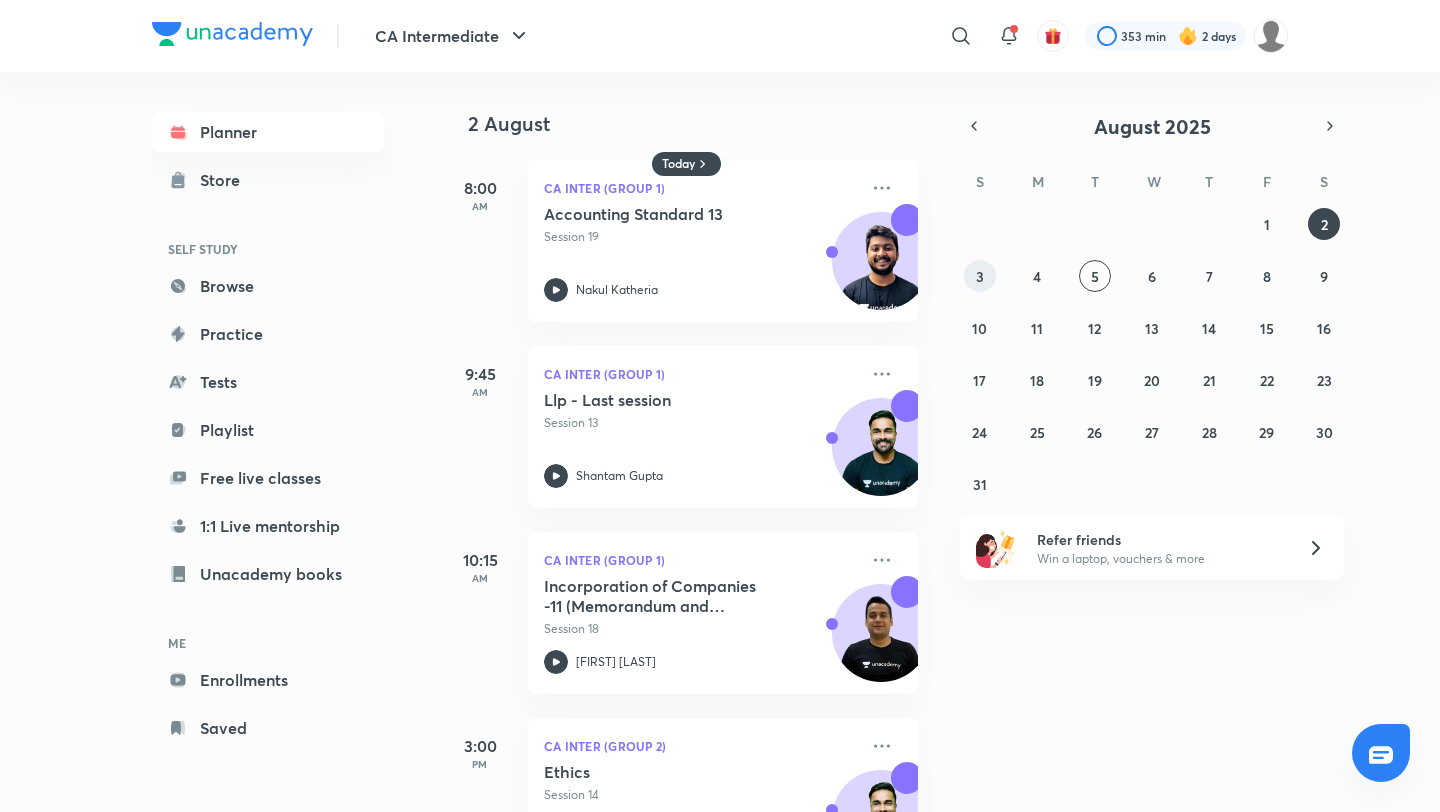 click on "3" at bounding box center (980, 276) 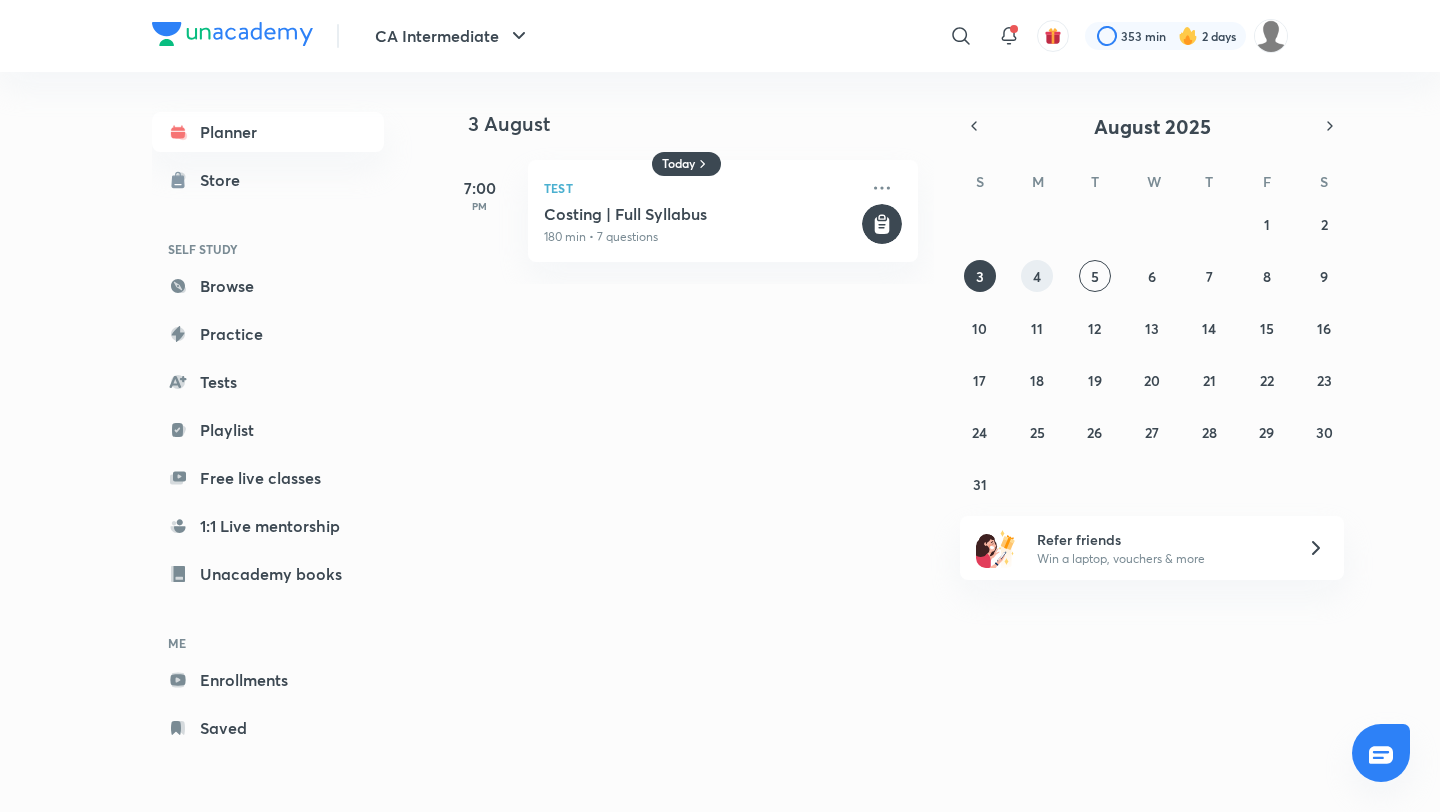 click on "4" at bounding box center [1037, 276] 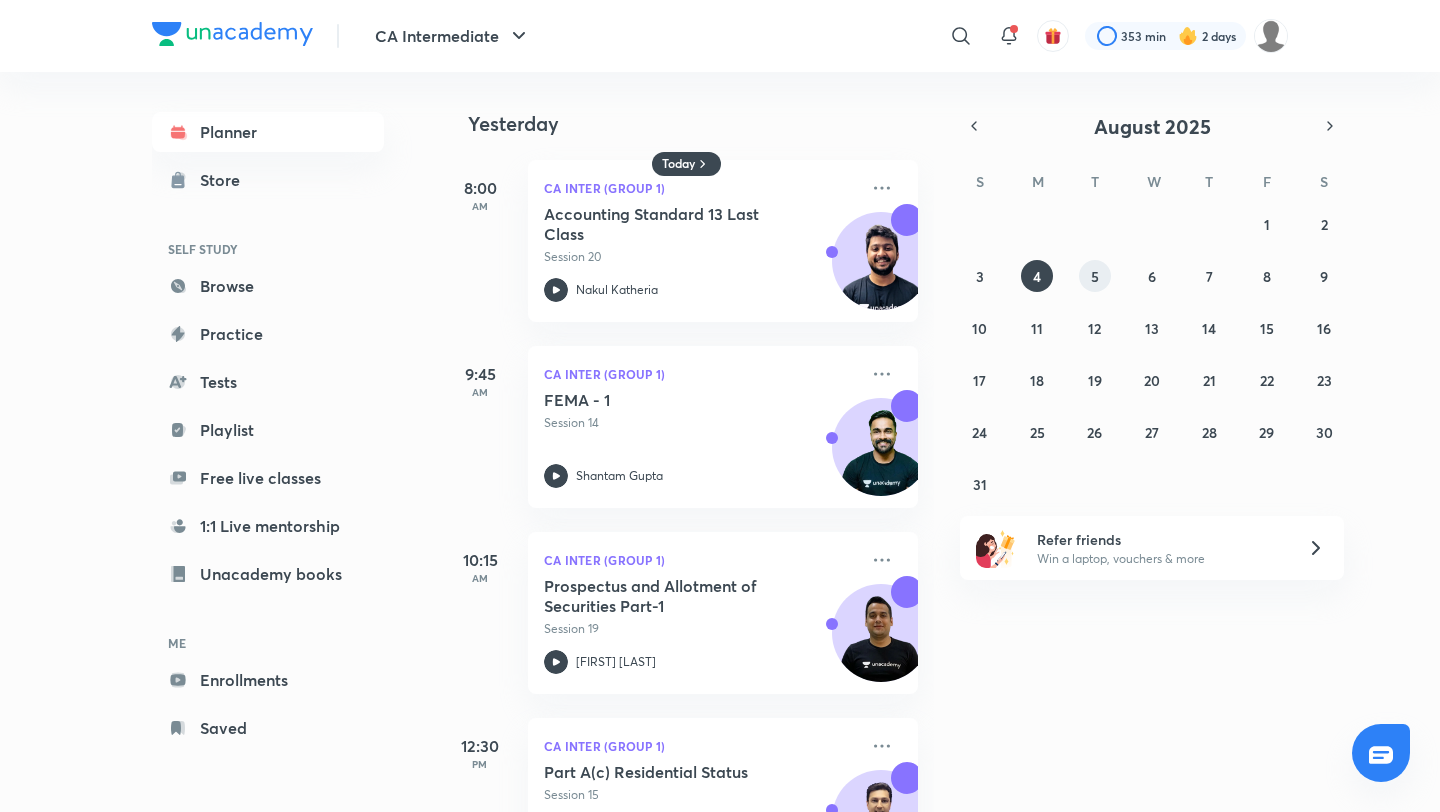 click on "5" at bounding box center [1095, 276] 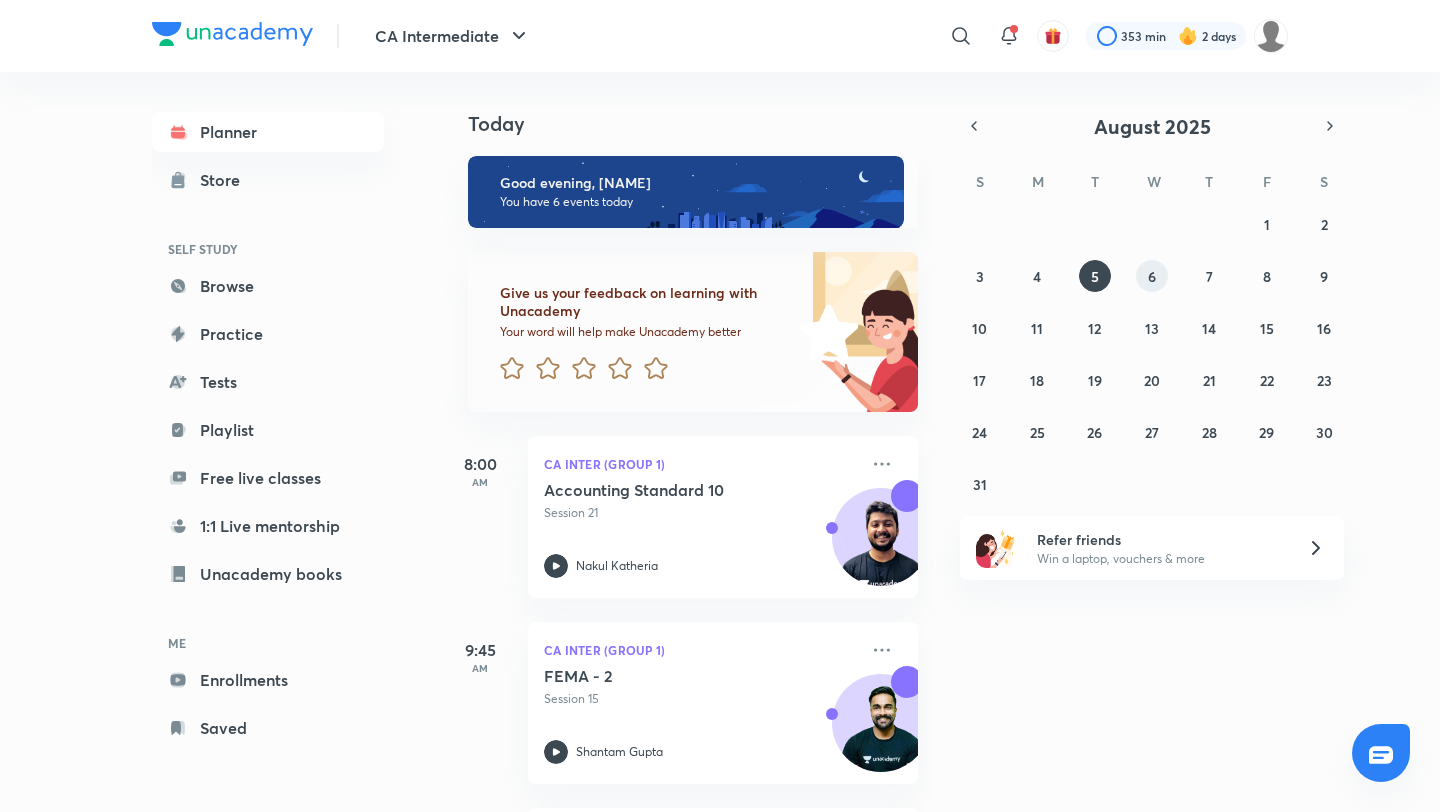 click on "6" at bounding box center [1152, 276] 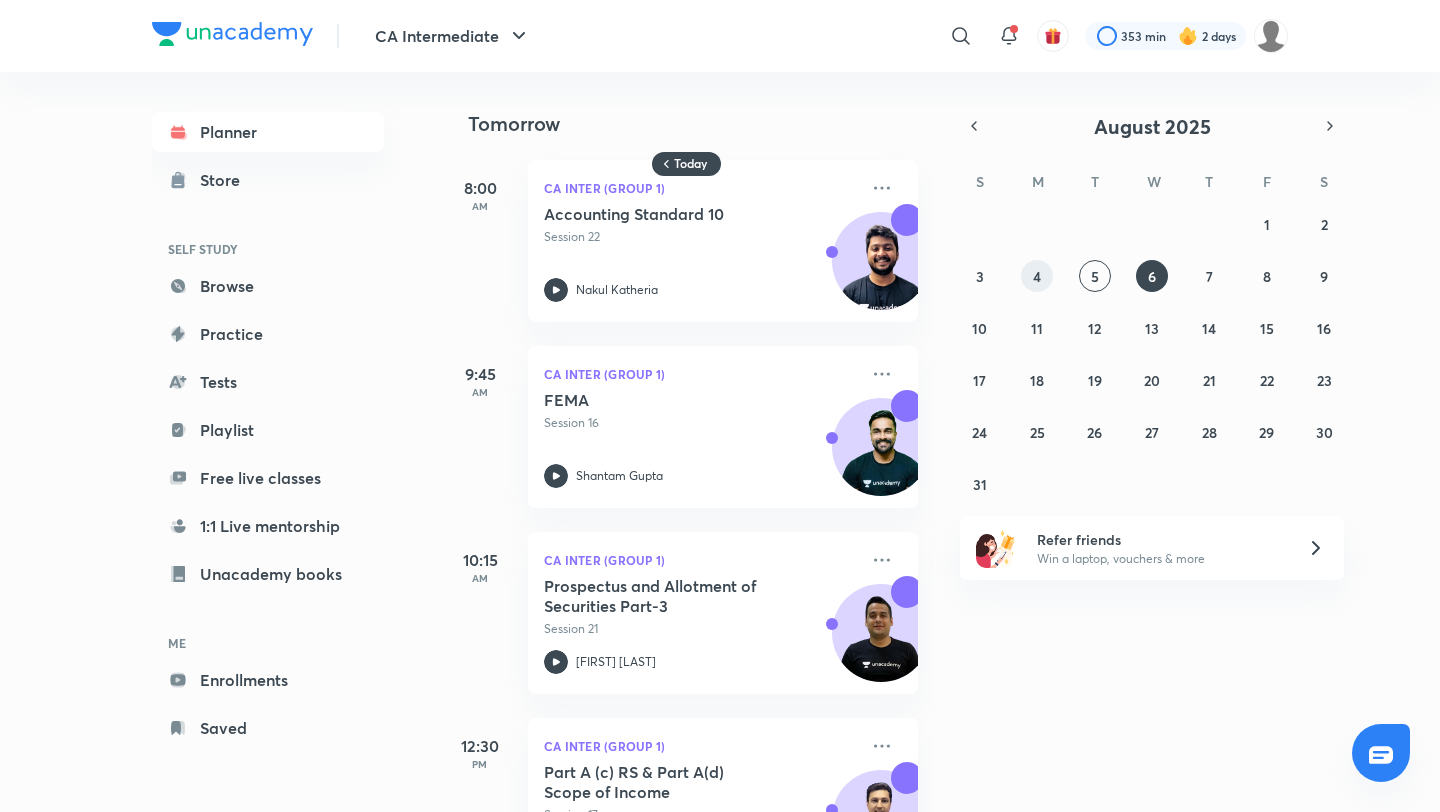 click on "4" at bounding box center (1037, 276) 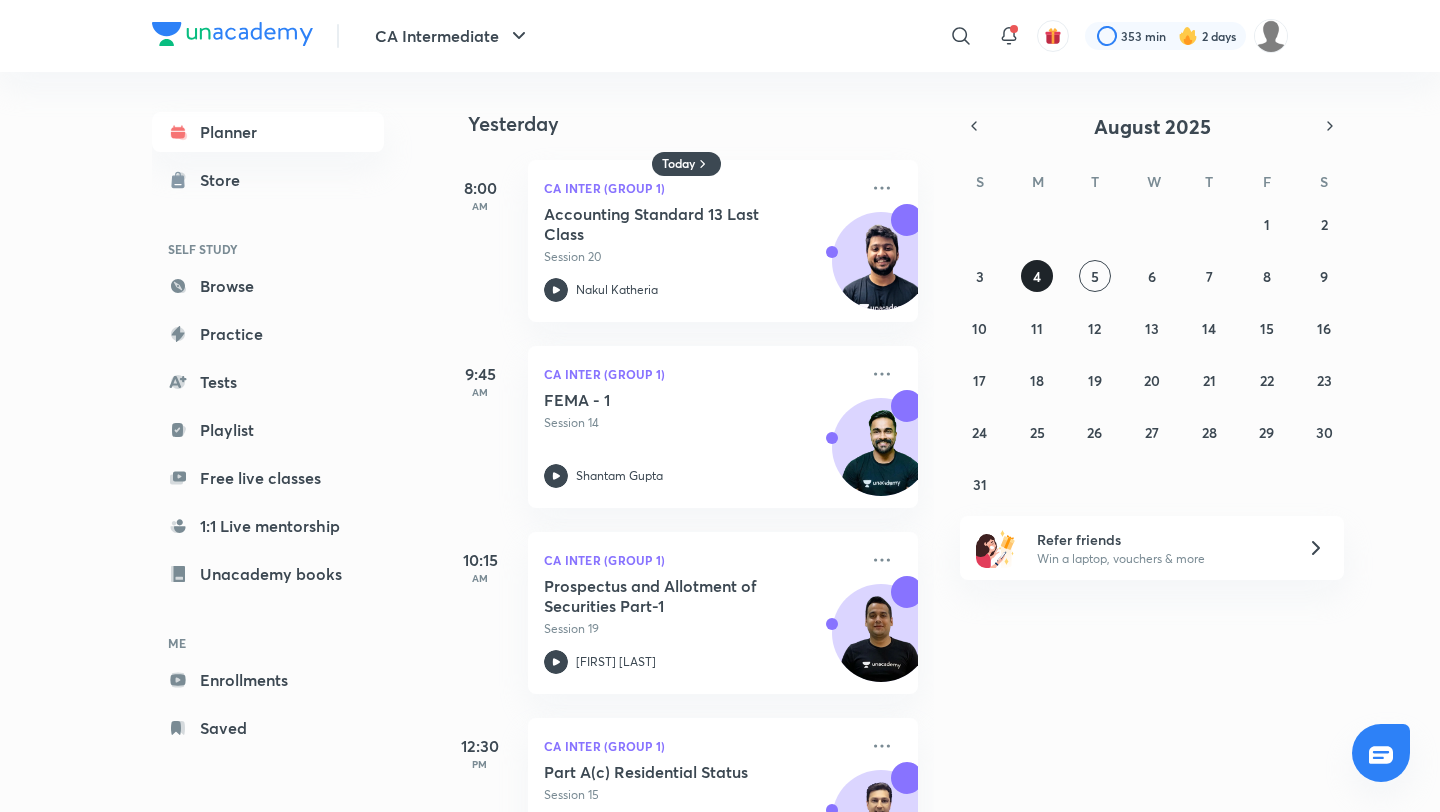click on "4" at bounding box center [1037, 276] 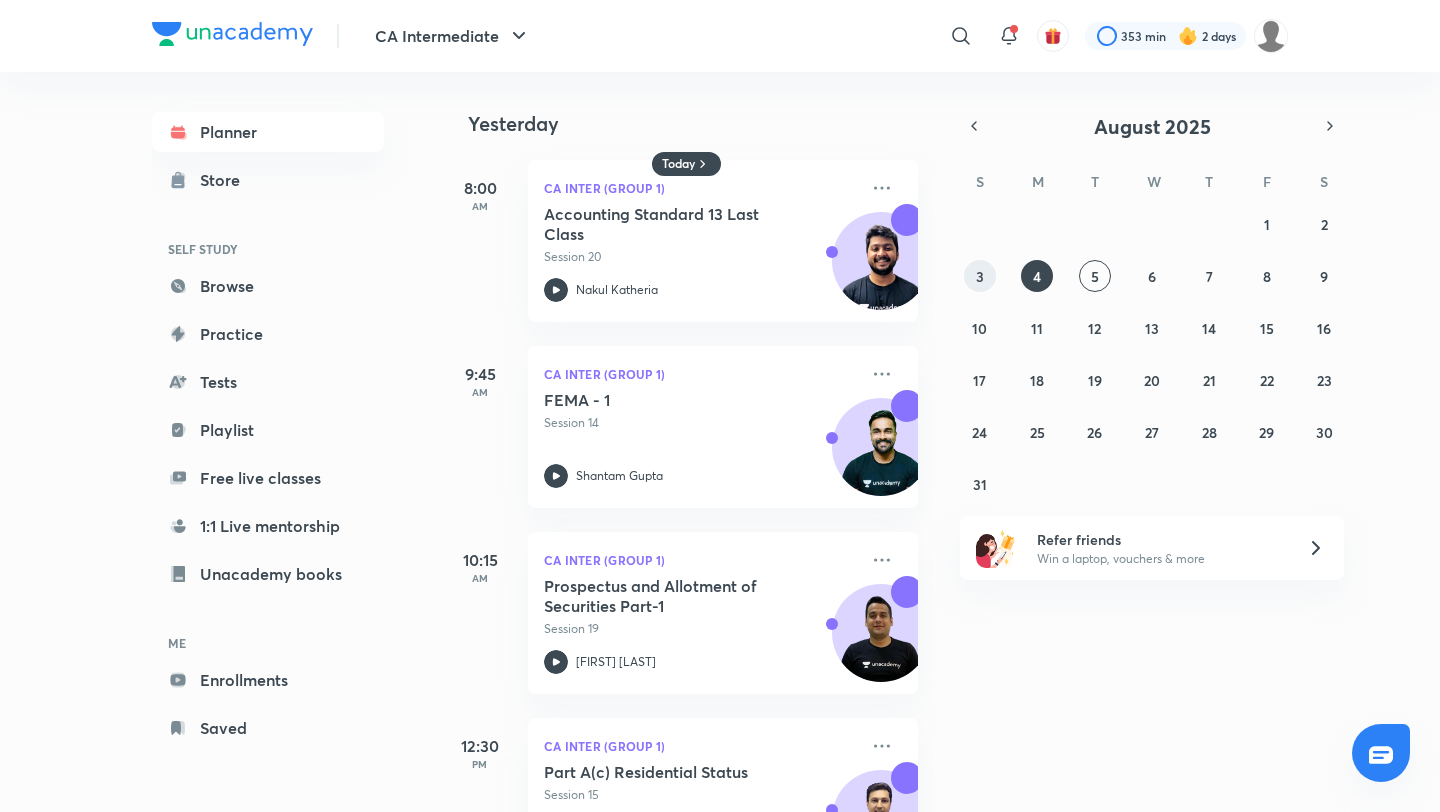 click on "3" at bounding box center [980, 276] 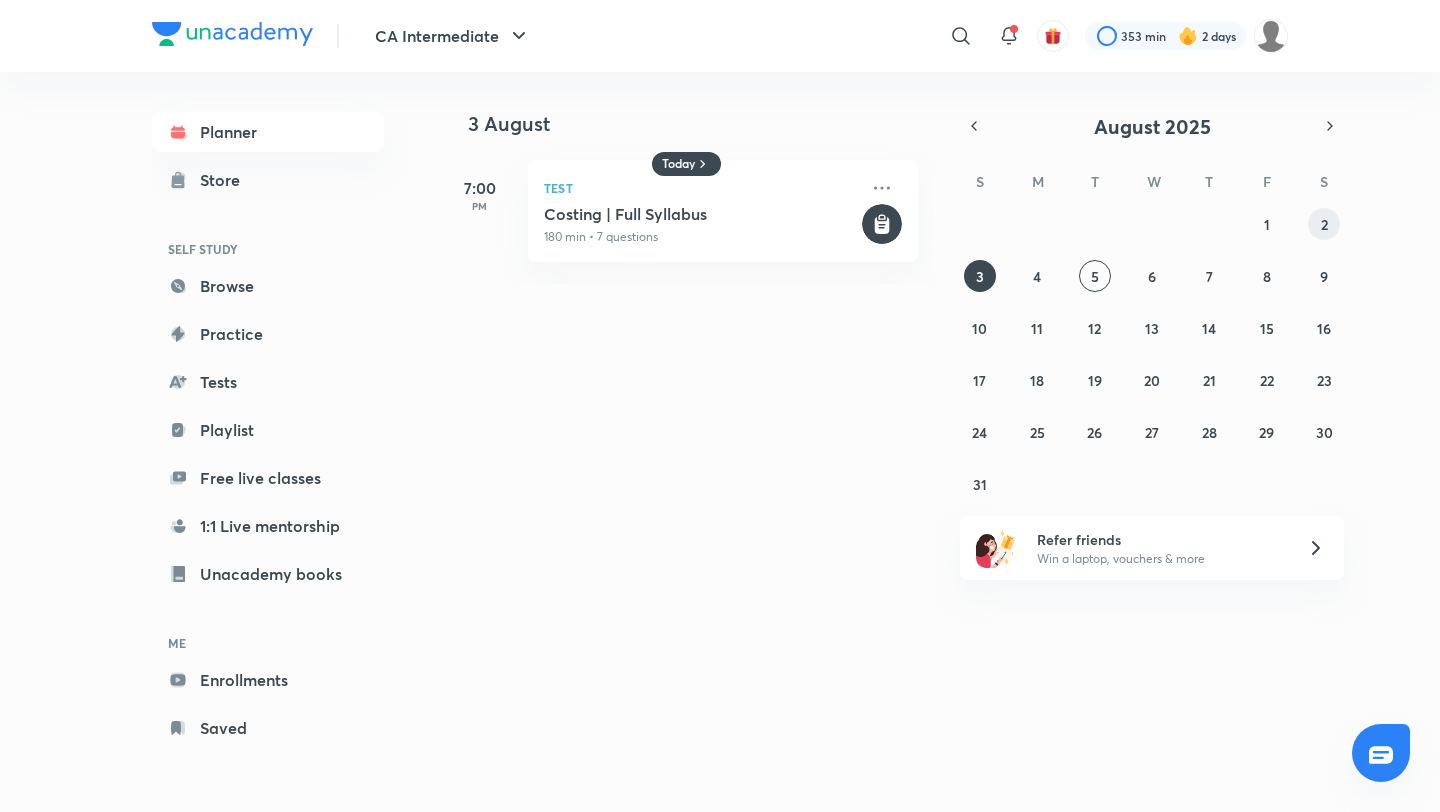 click on "2" at bounding box center (1324, 224) 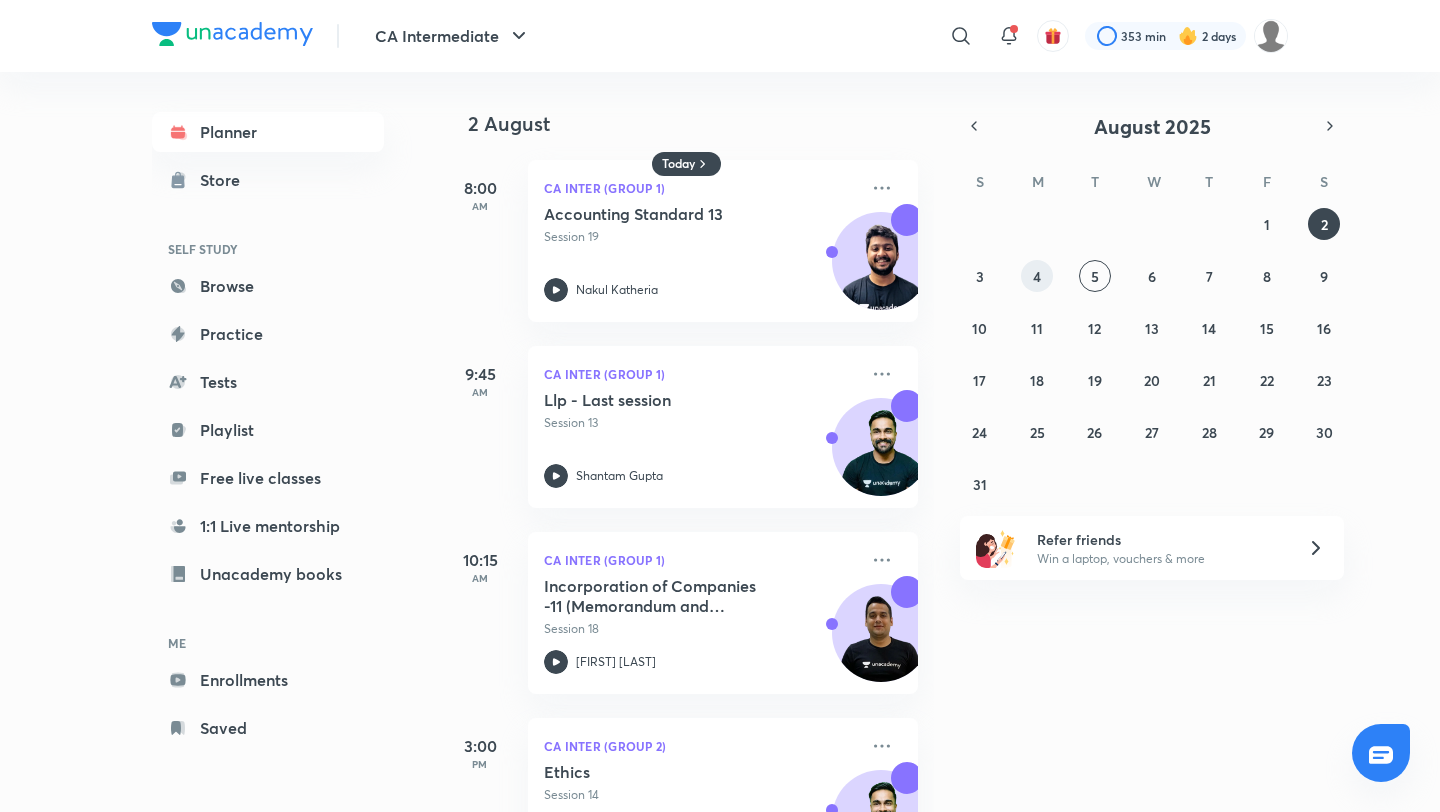 click on "4" at bounding box center [1037, 276] 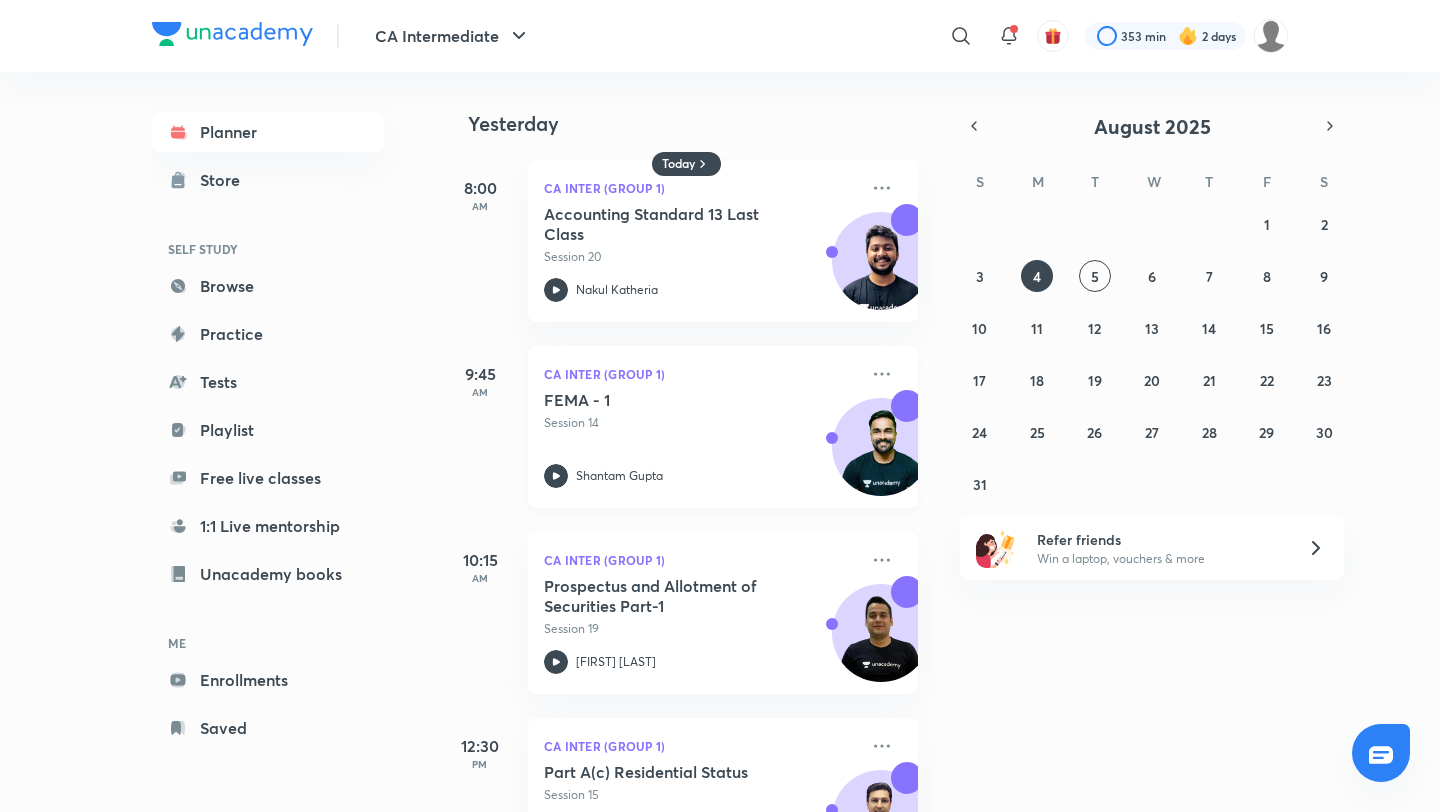 click on "FEMA - 1" at bounding box center (668, 400) 